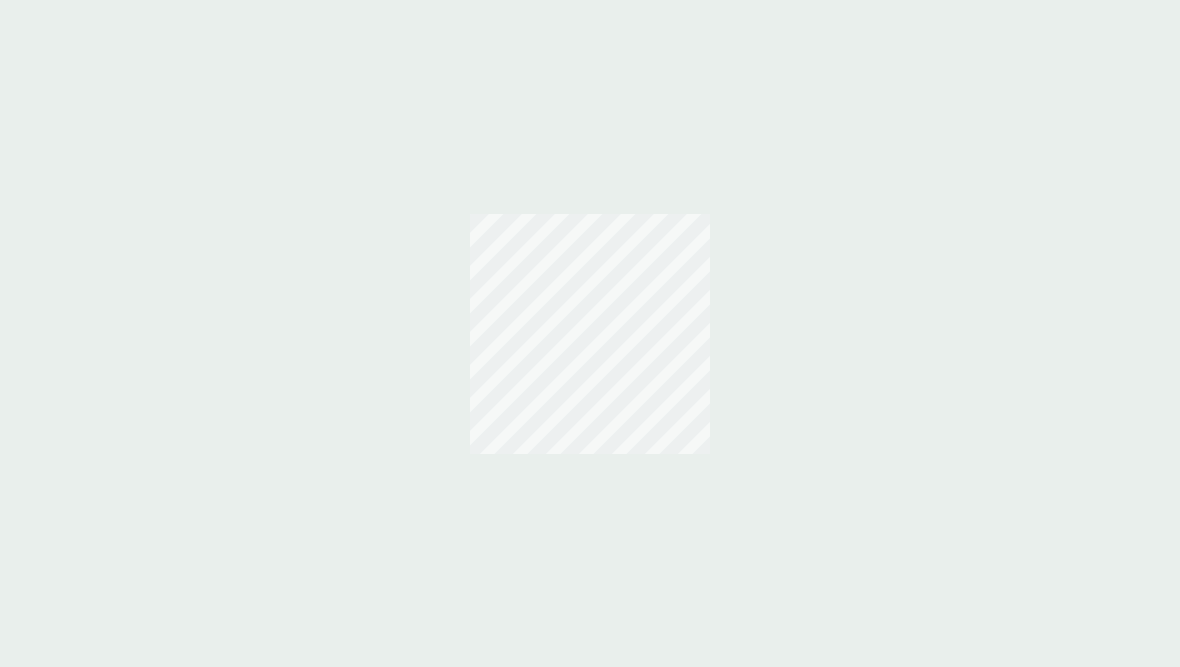 scroll, scrollTop: 0, scrollLeft: 0, axis: both 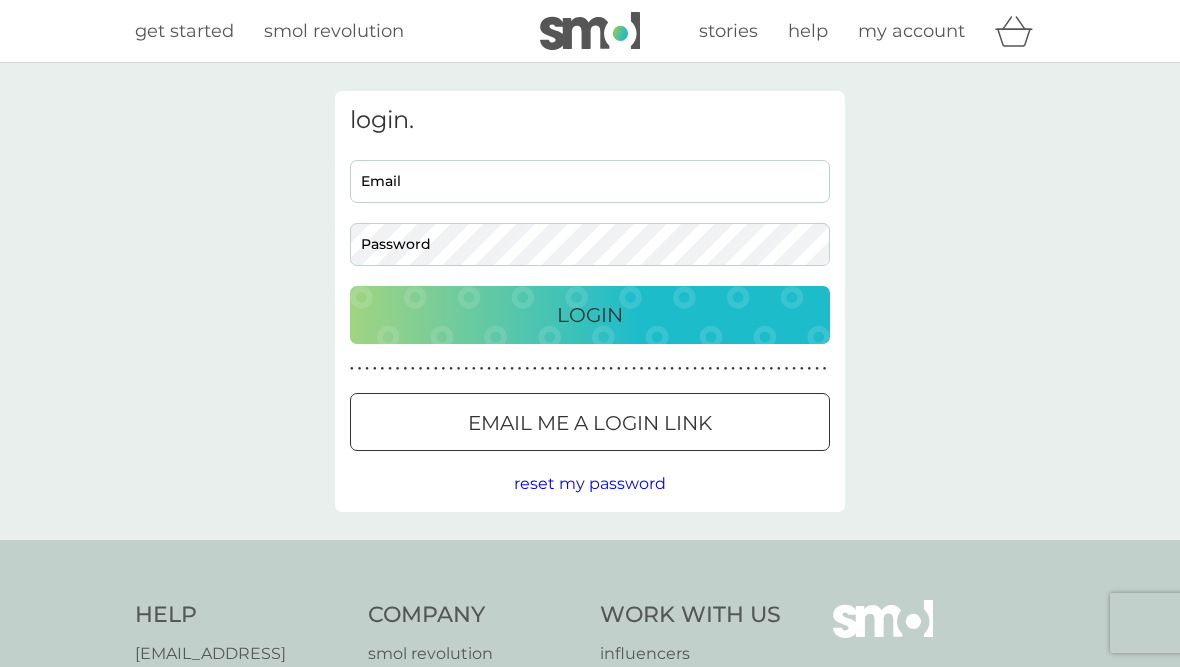 click on "Email" at bounding box center (590, 181) 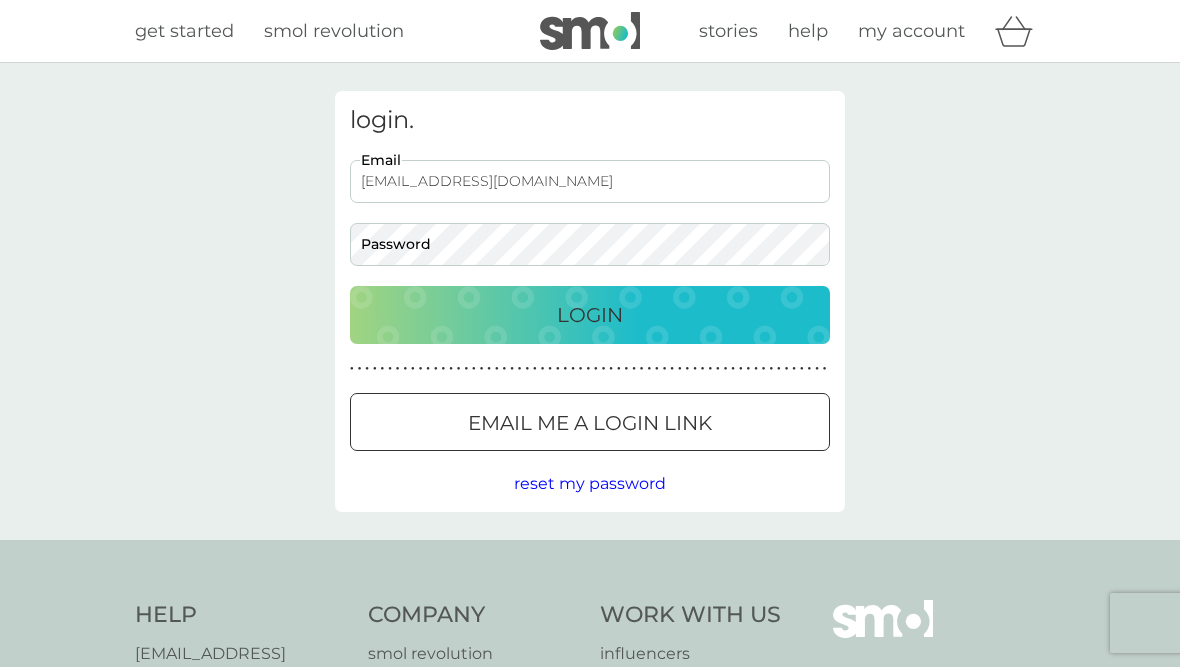 type on "[EMAIL_ADDRESS][DOMAIN_NAME]" 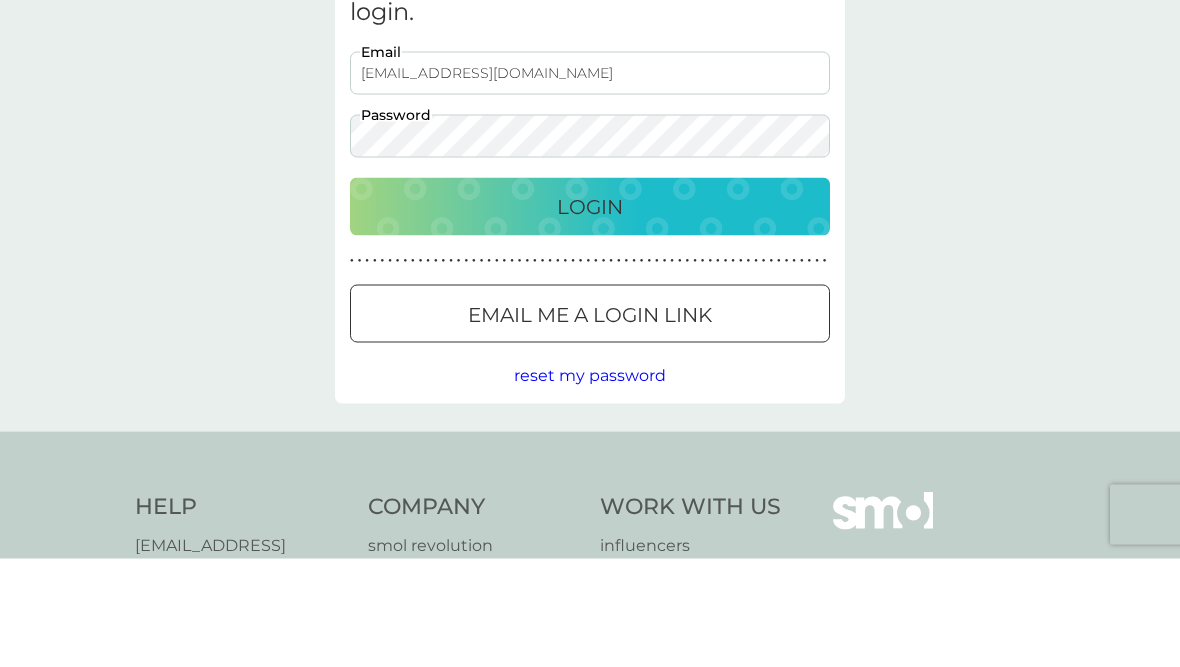 click on "Login" at bounding box center (590, 315) 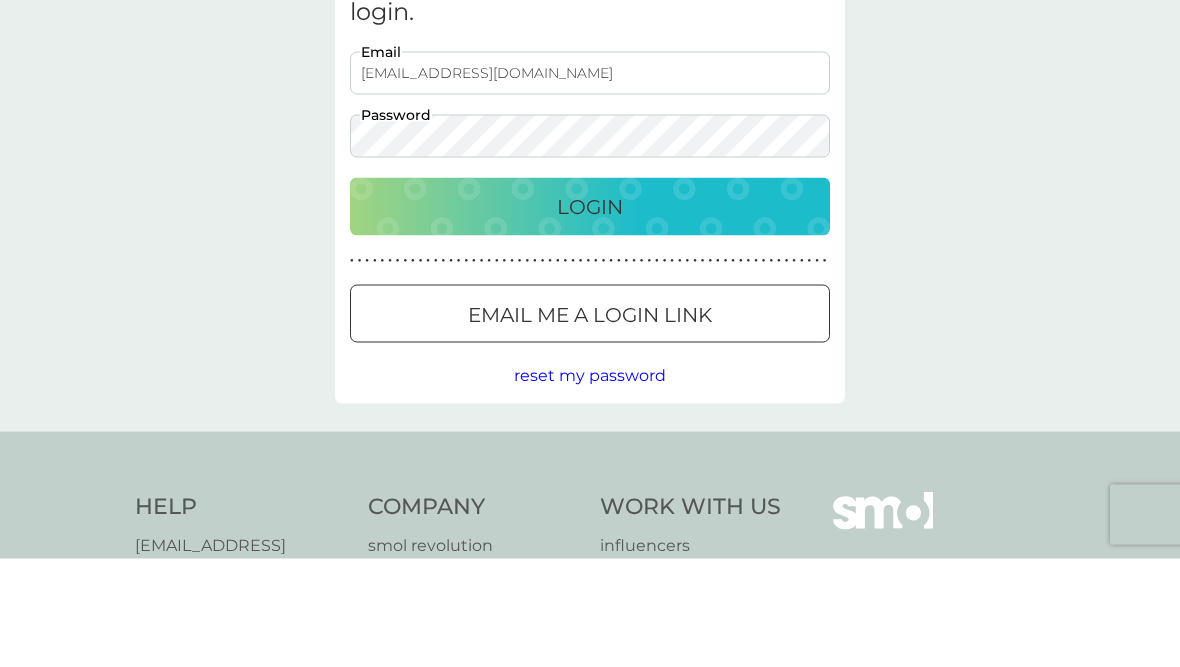 scroll, scrollTop: 109, scrollLeft: 0, axis: vertical 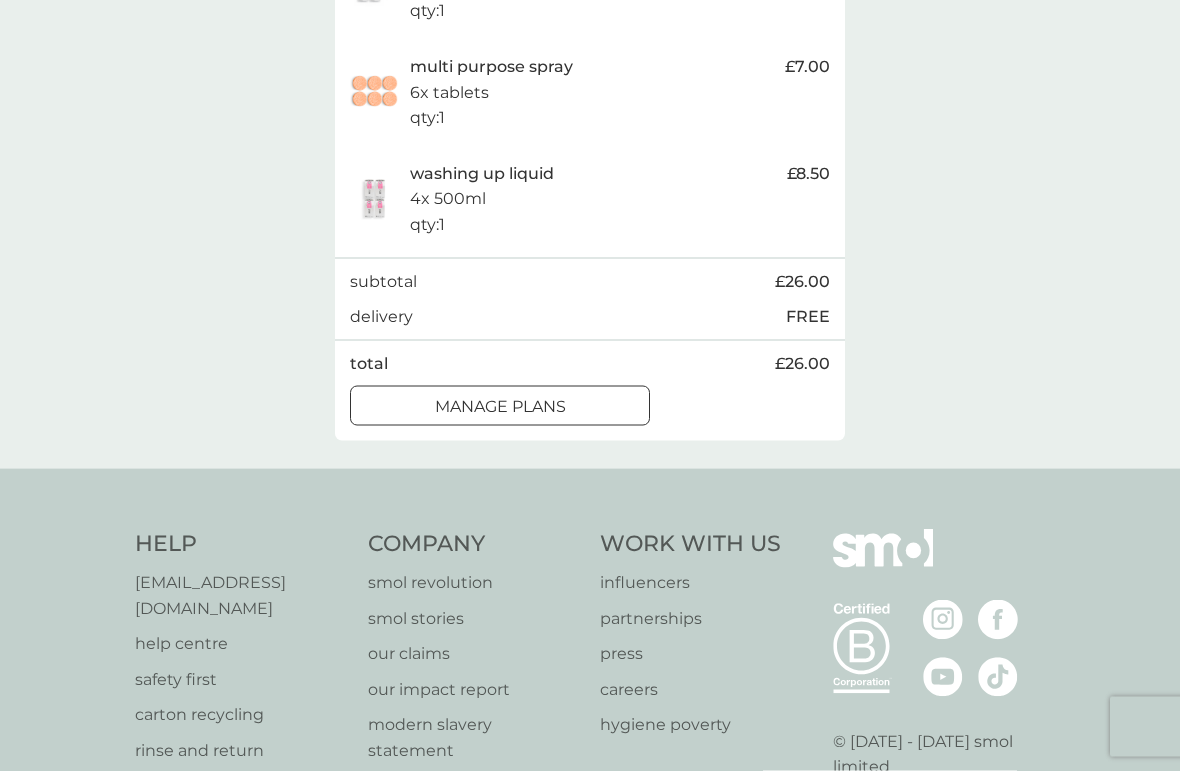 click on "manage plans" at bounding box center (500, 407) 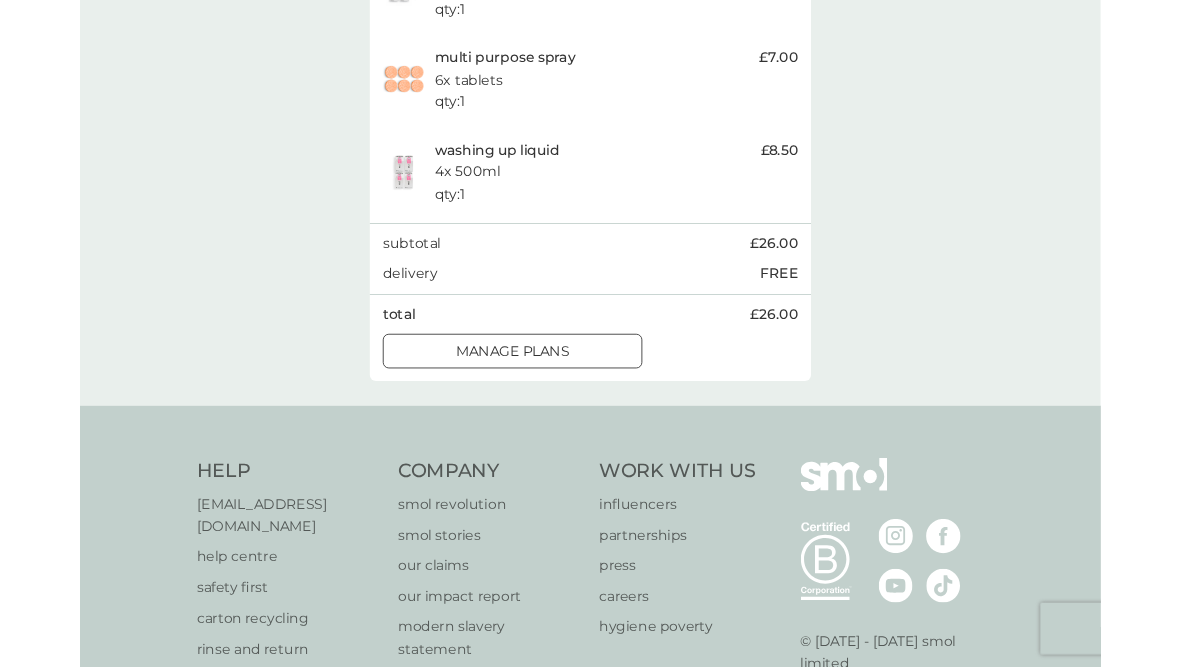 scroll, scrollTop: 0, scrollLeft: 0, axis: both 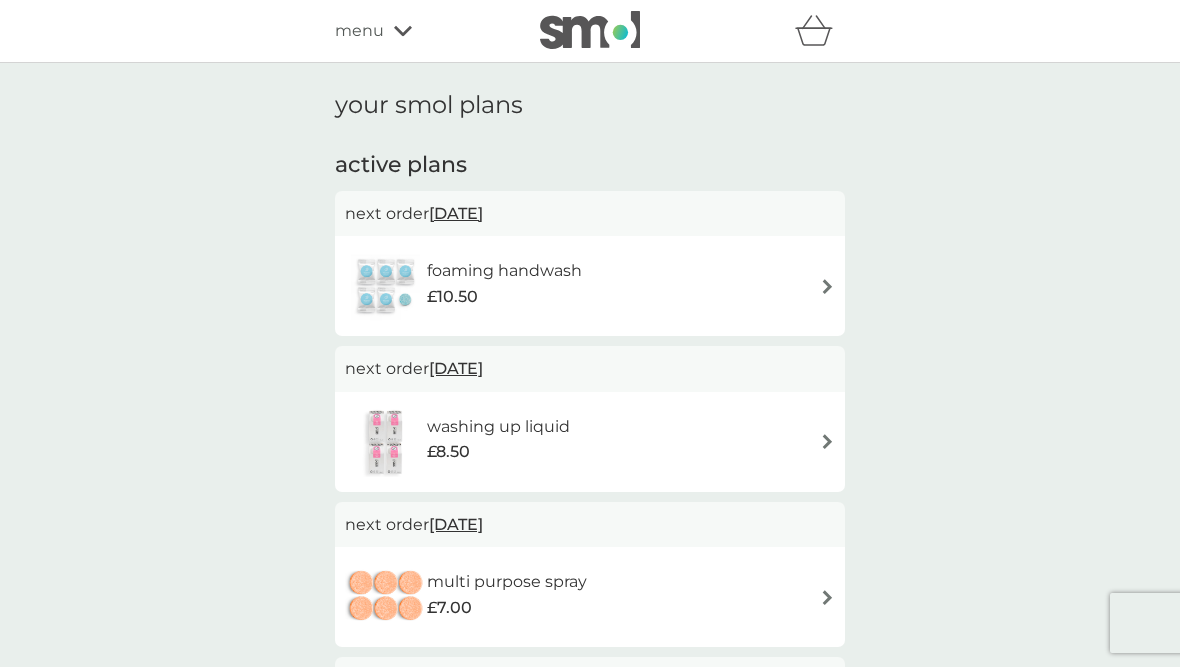click on "foaming handwash £10.50" at bounding box center (590, 286) 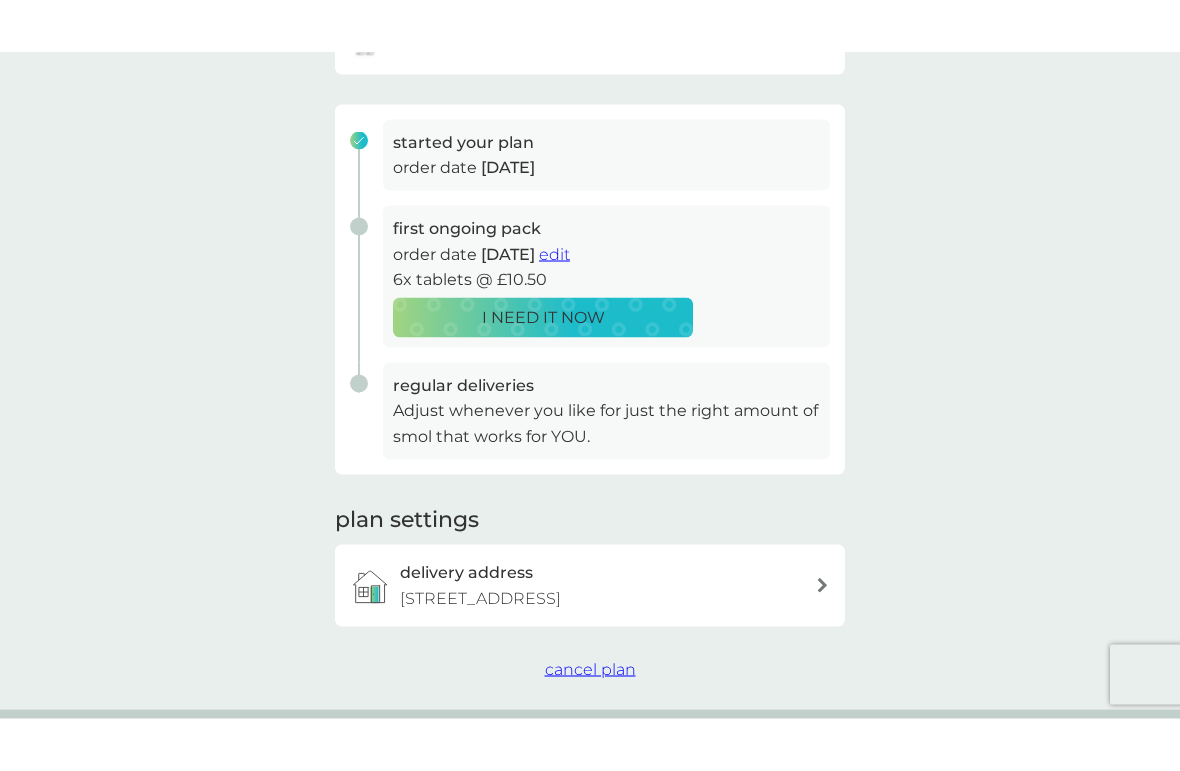 scroll, scrollTop: 266, scrollLeft: 0, axis: vertical 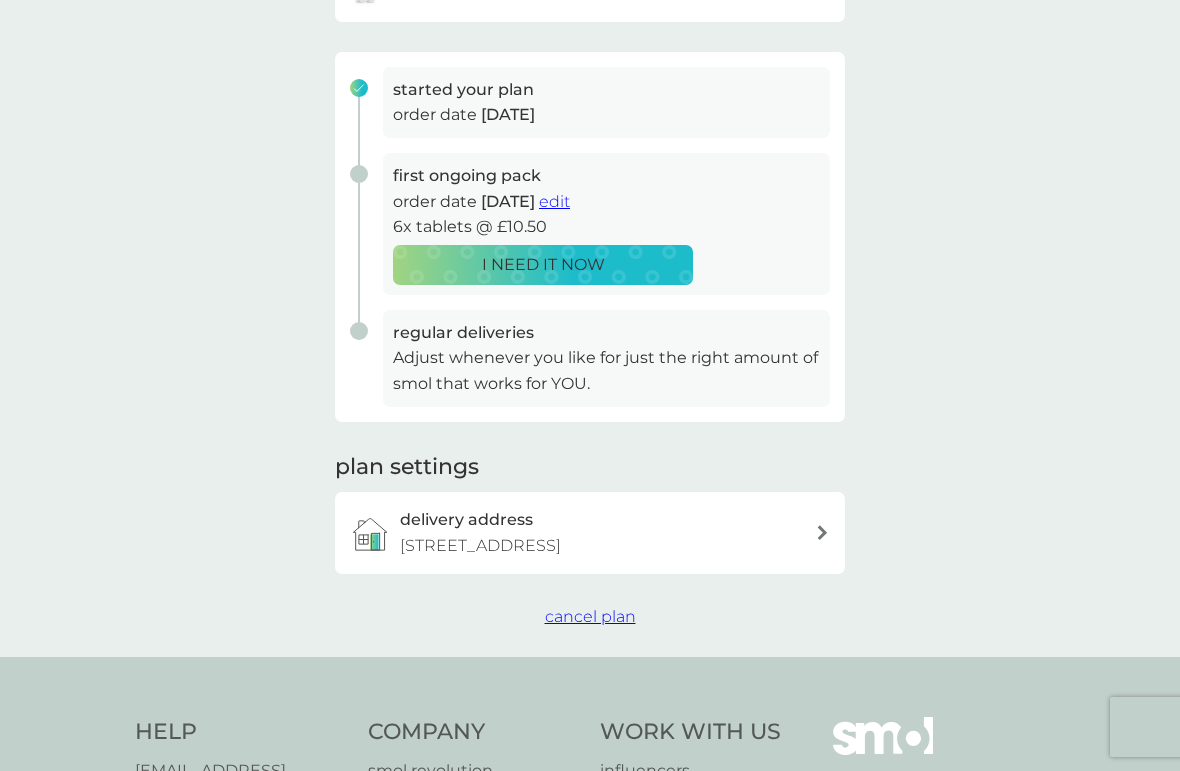 click at bounding box center (822, 532) 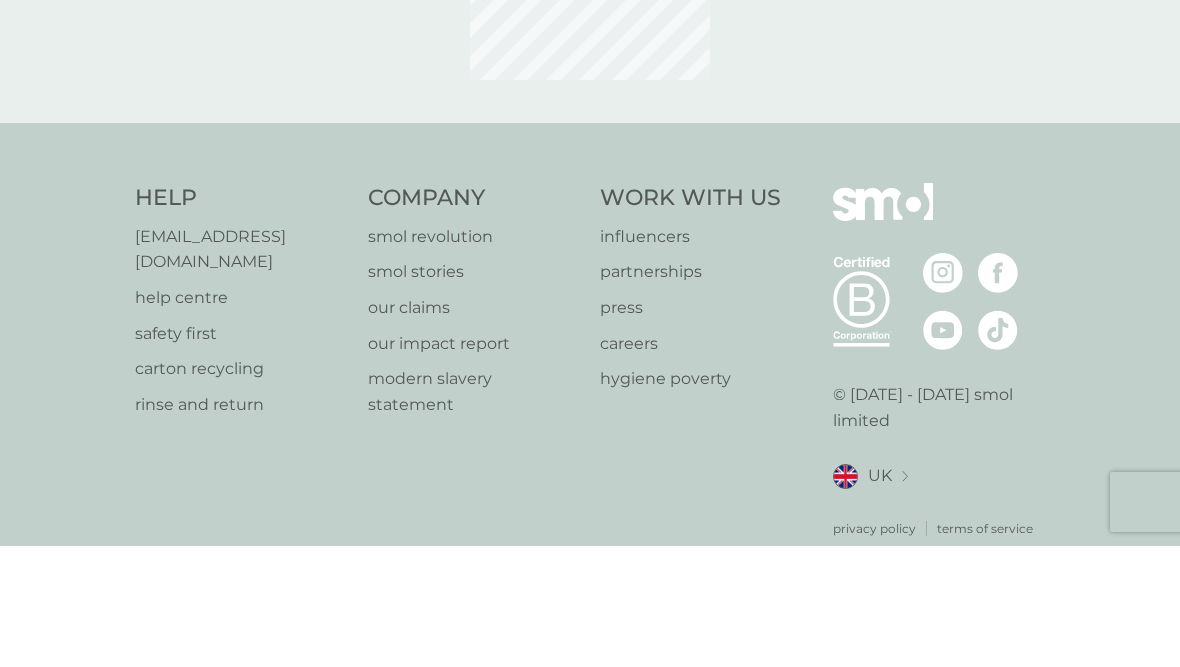 scroll, scrollTop: 0, scrollLeft: 0, axis: both 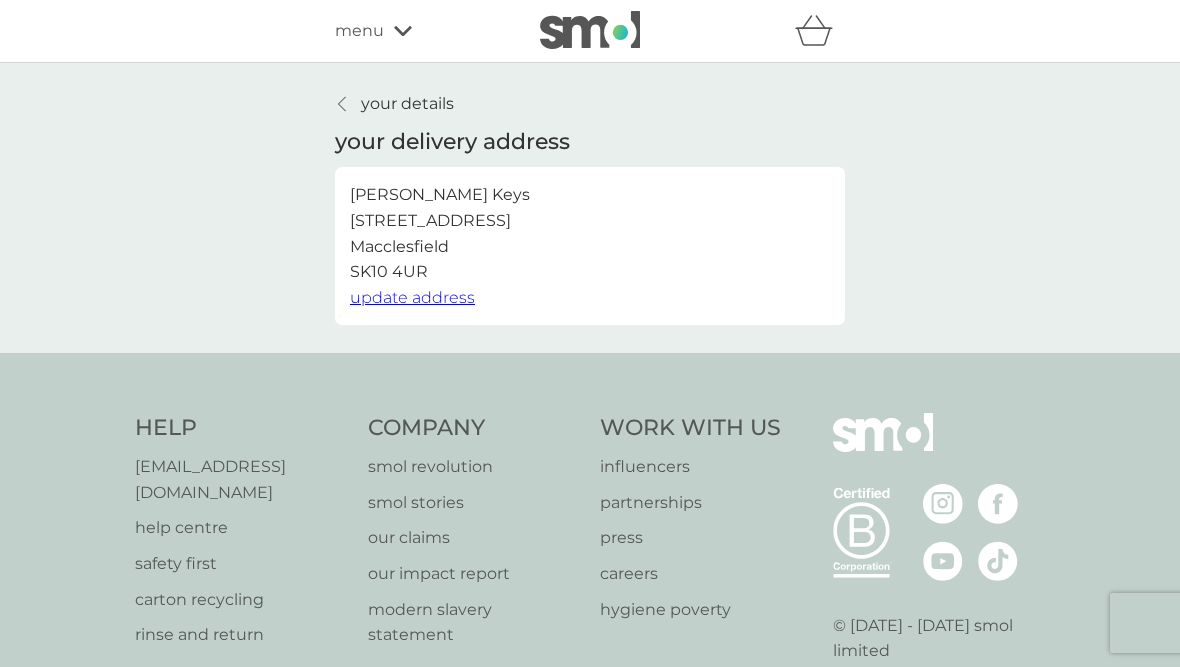 click on "menu" at bounding box center [420, 31] 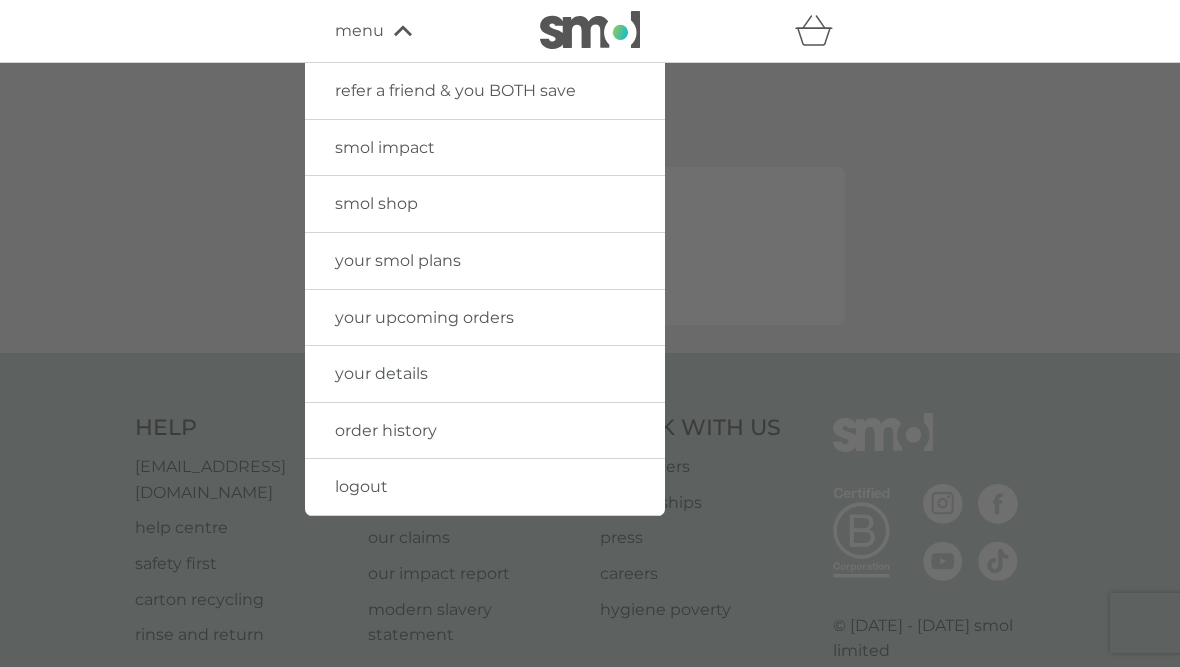 click on "refer a friend & you BOTH save smol impact smol shop your smol plans your upcoming orders your details order history logout menu" at bounding box center (590, 31) 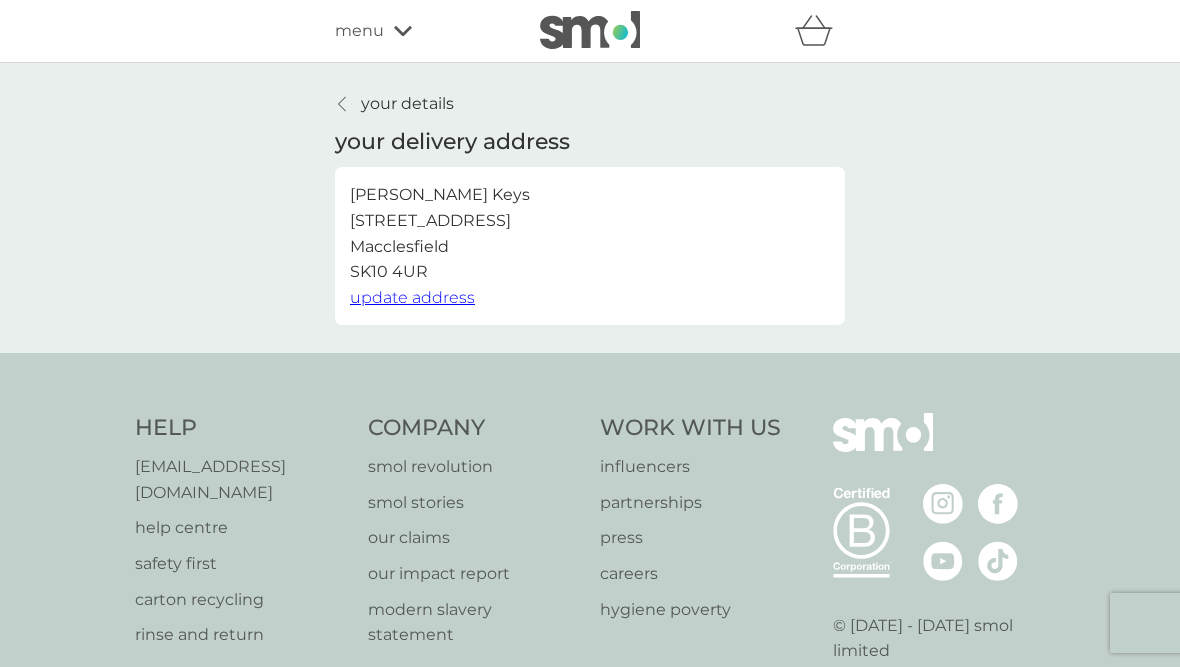 click on "your details" at bounding box center (394, 104) 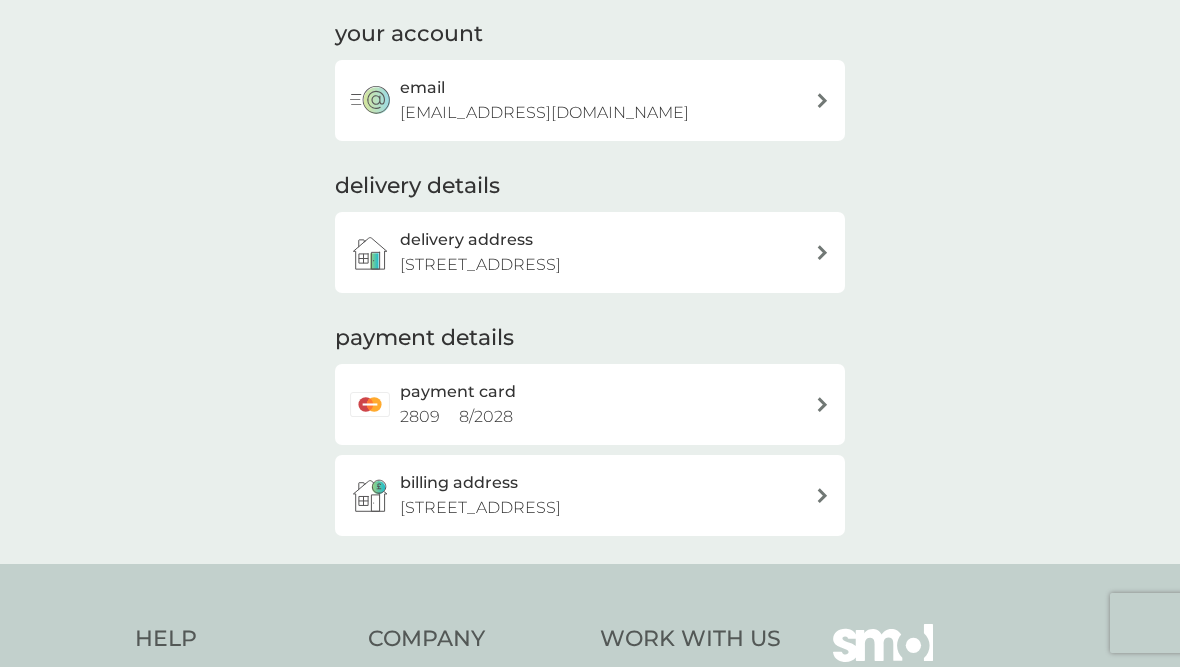scroll, scrollTop: 130, scrollLeft: 0, axis: vertical 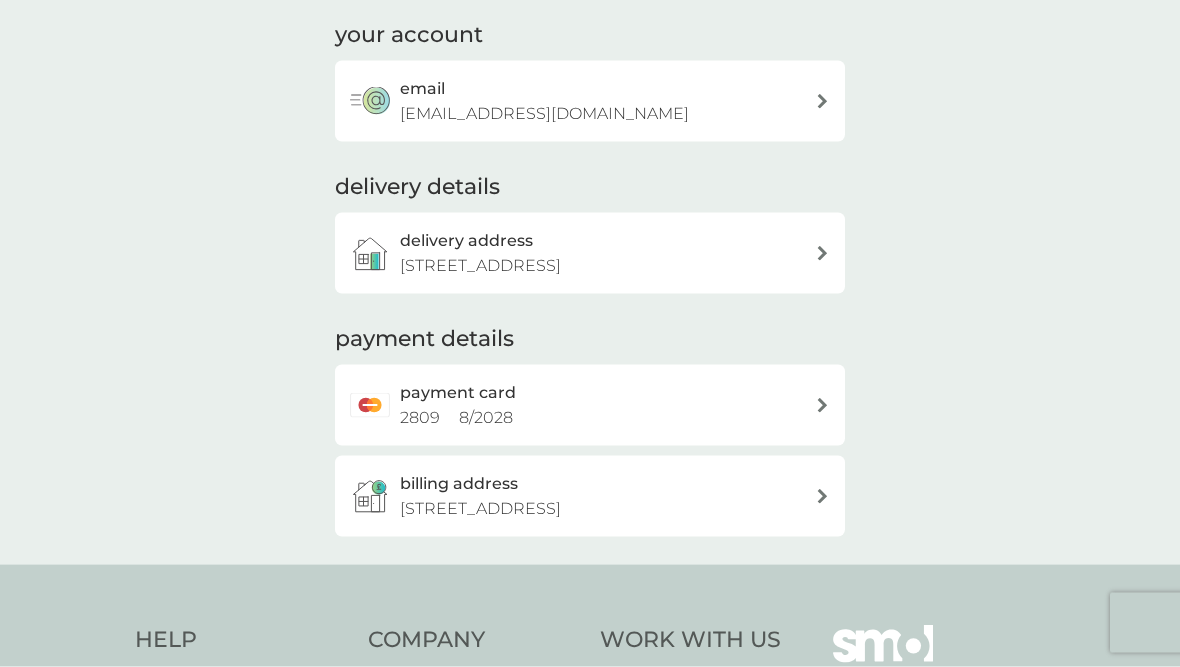 click at bounding box center [822, 253] 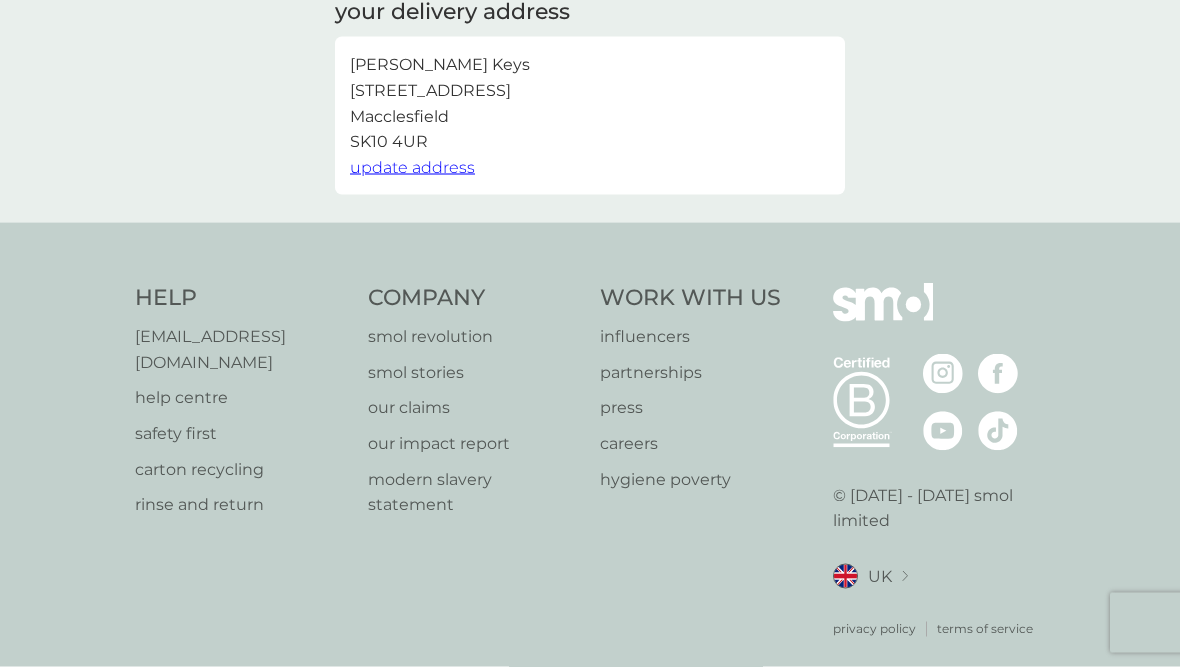 scroll, scrollTop: 0, scrollLeft: 0, axis: both 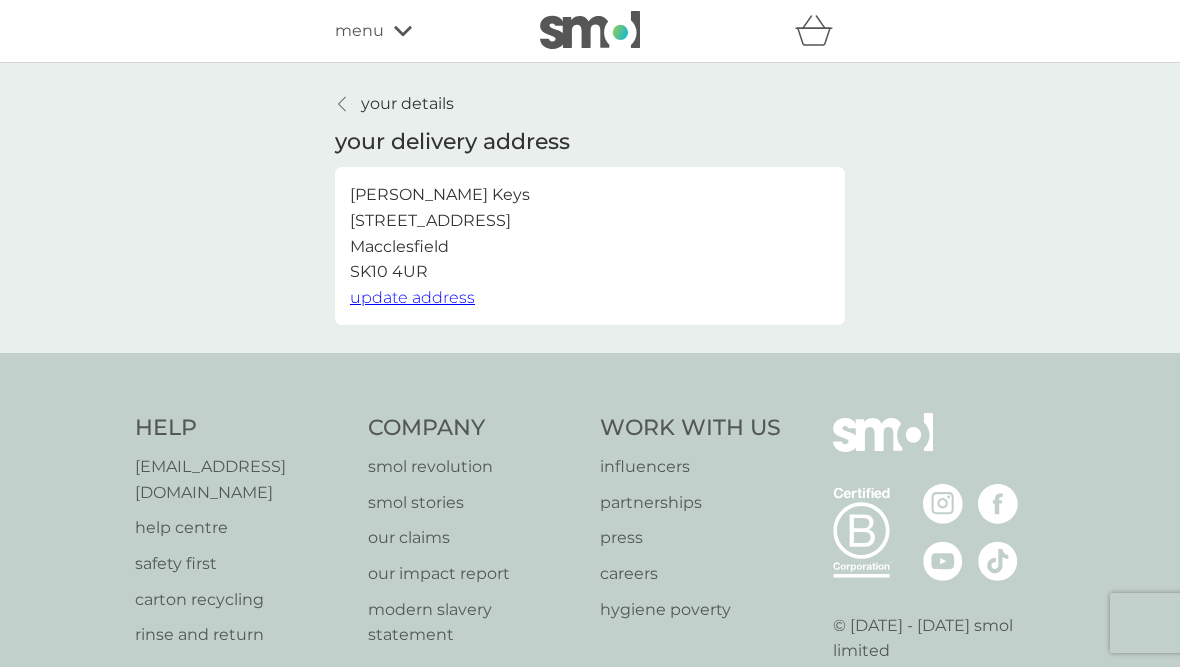 click on "your details" at bounding box center (394, 104) 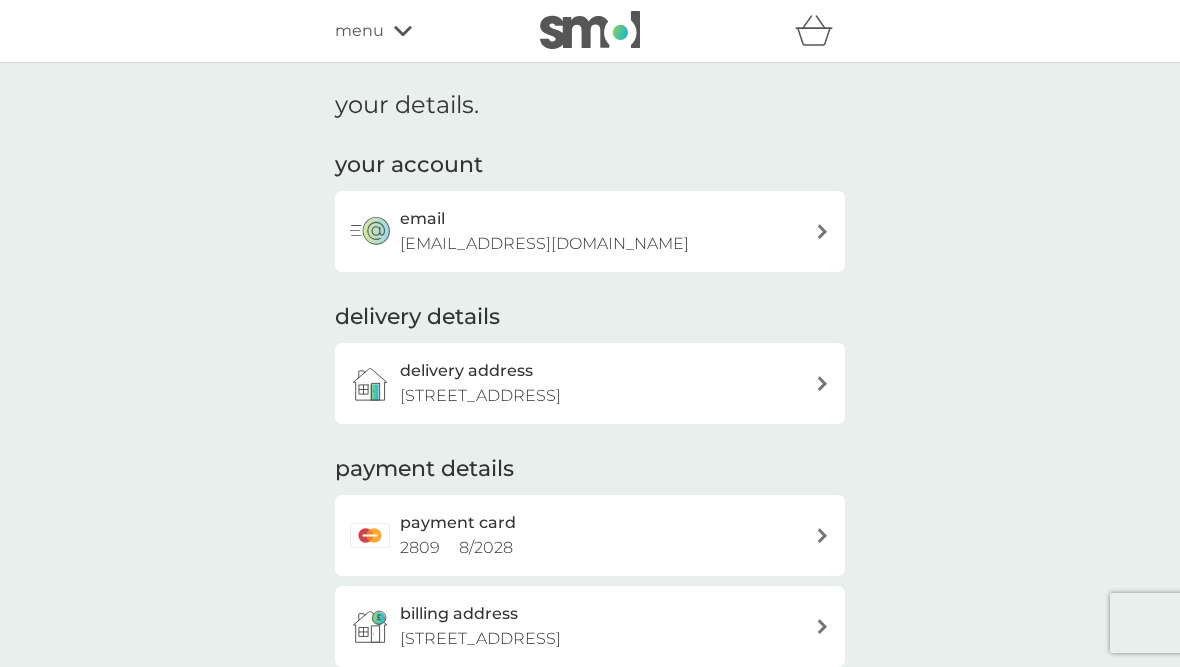 click on "email keys_vicky@hotmail.com" at bounding box center [590, 231] 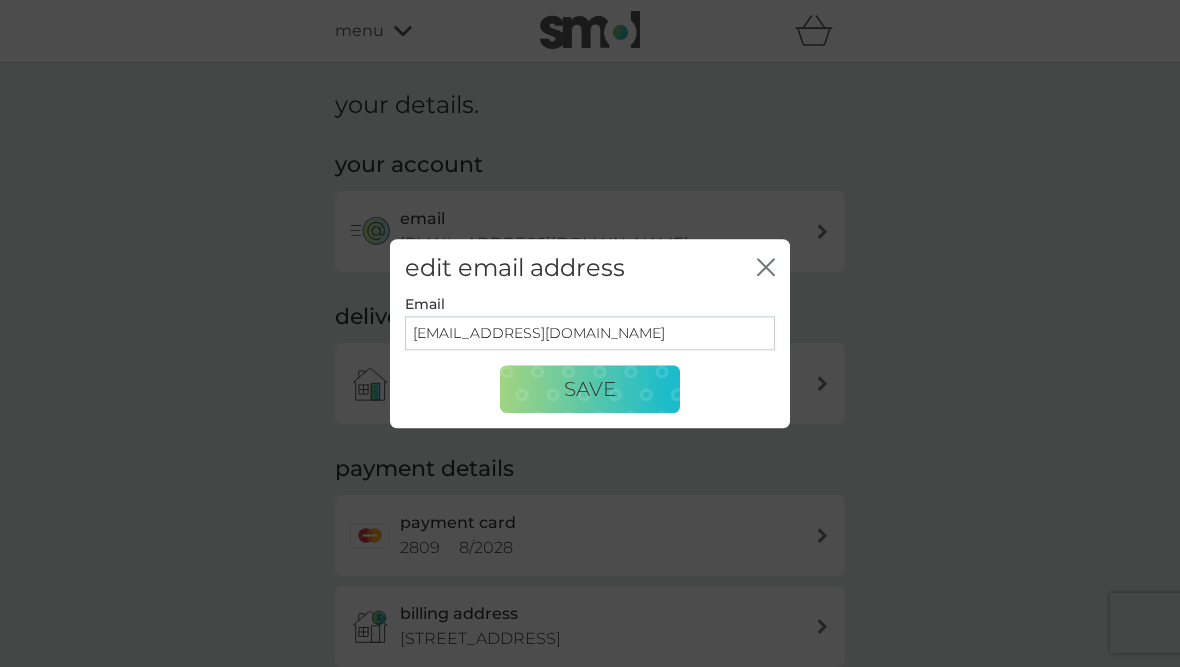 click 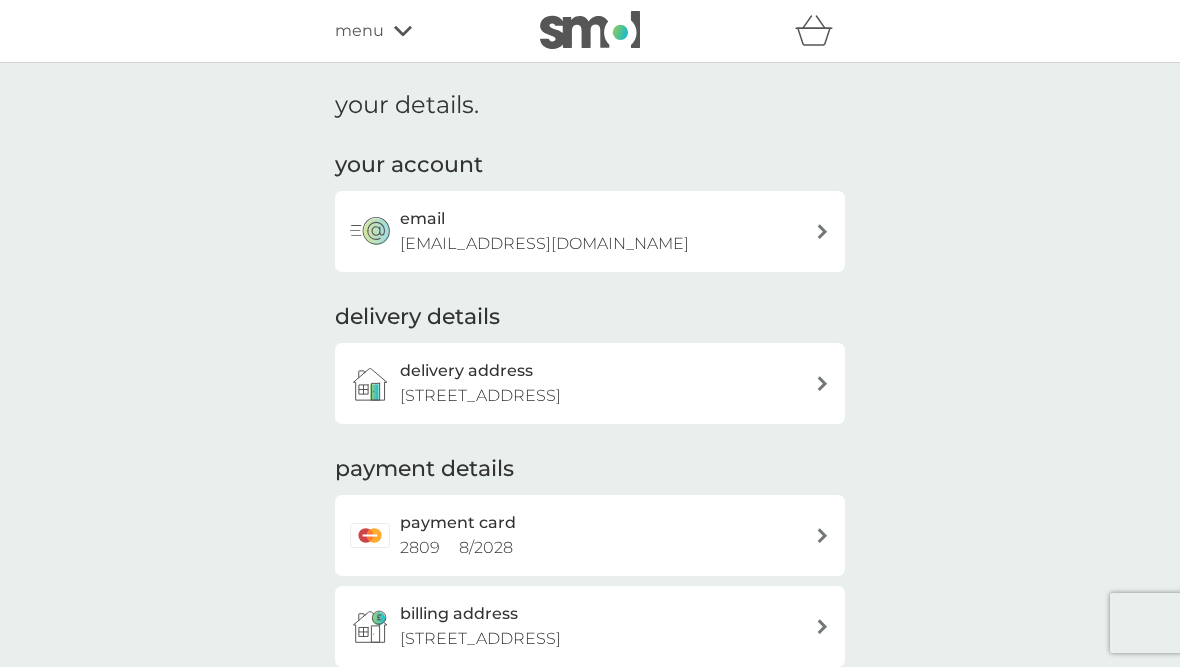 click 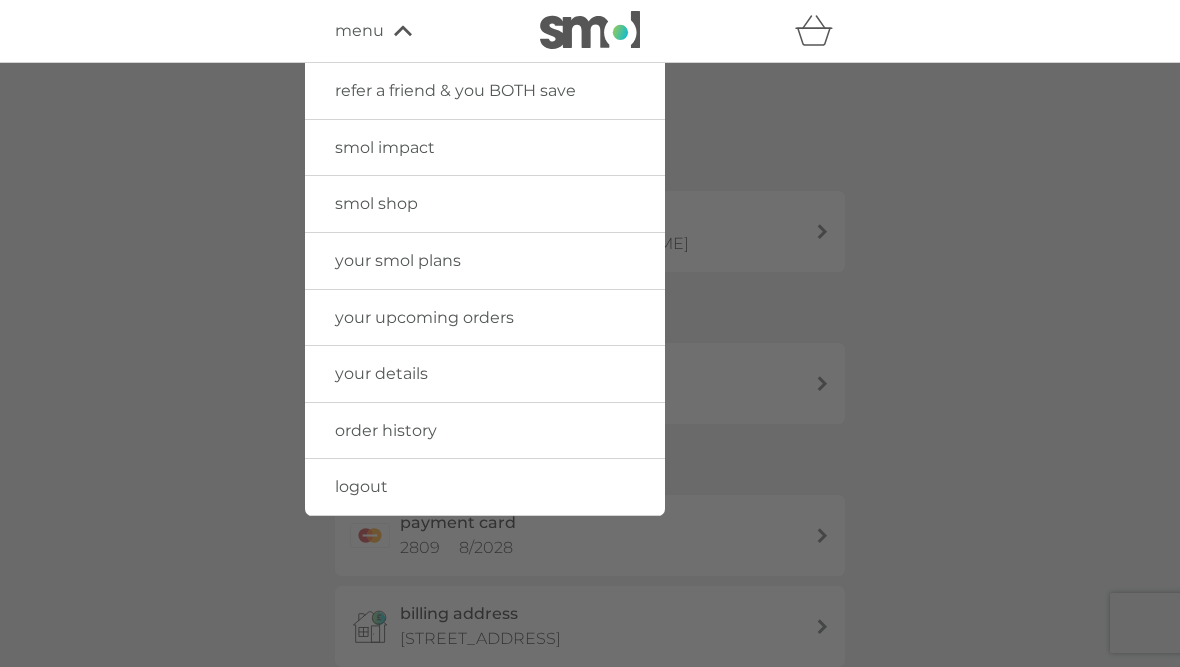 click at bounding box center [590, 396] 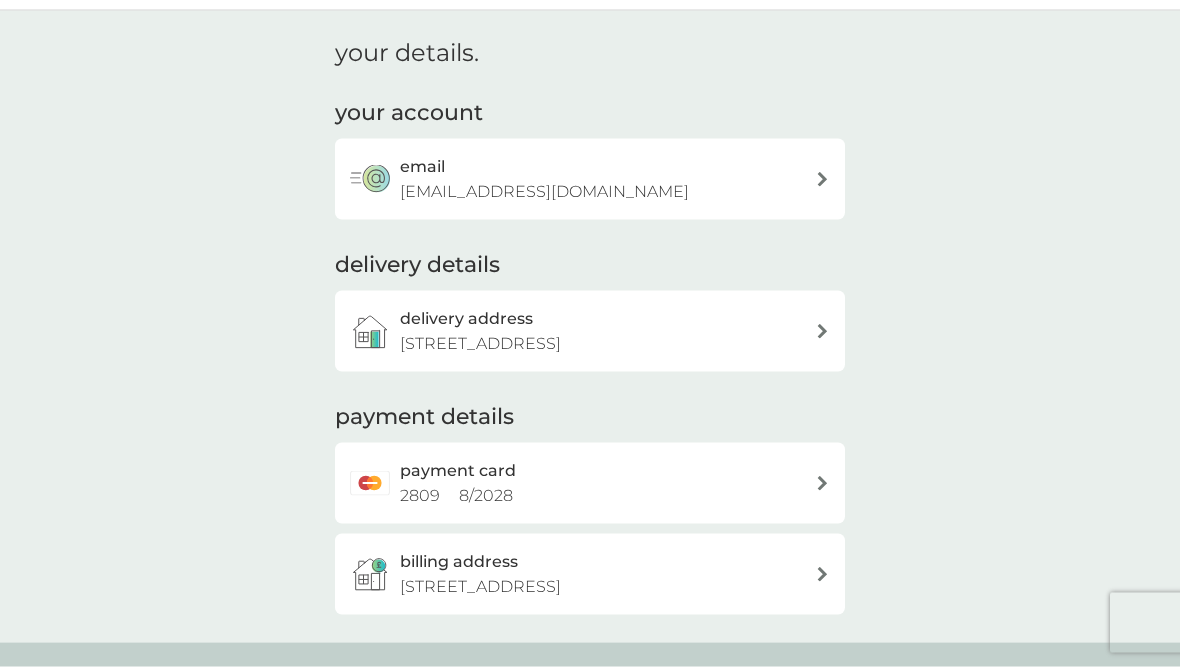 scroll, scrollTop: 0, scrollLeft: 0, axis: both 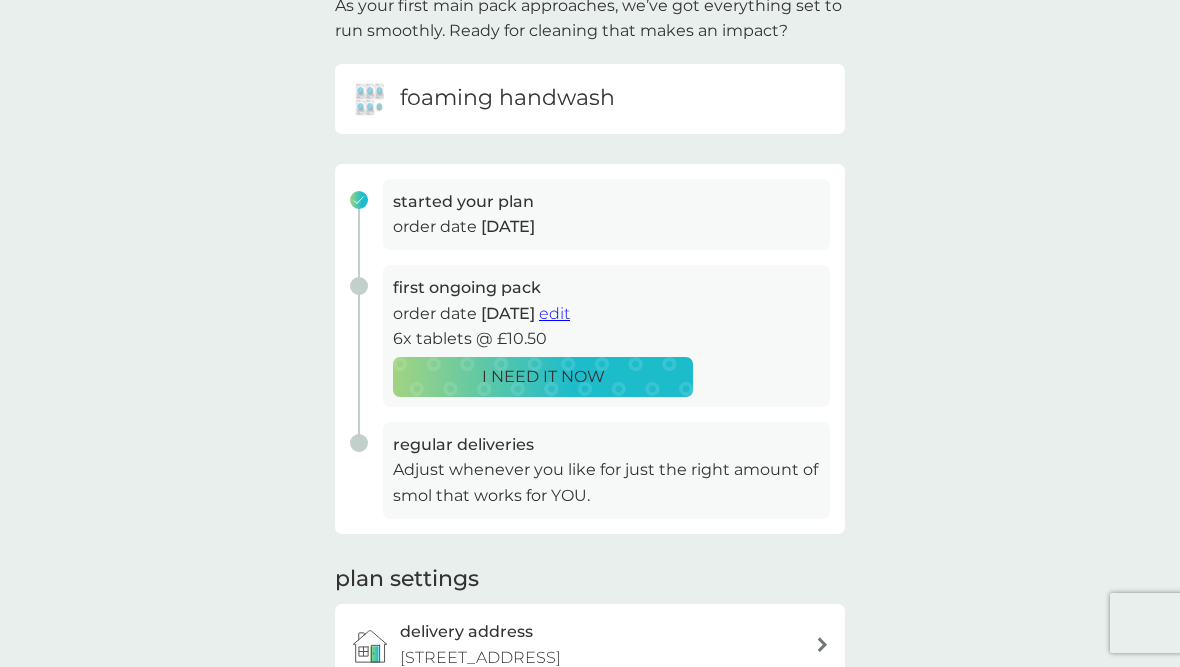 click on "edit" at bounding box center [554, 313] 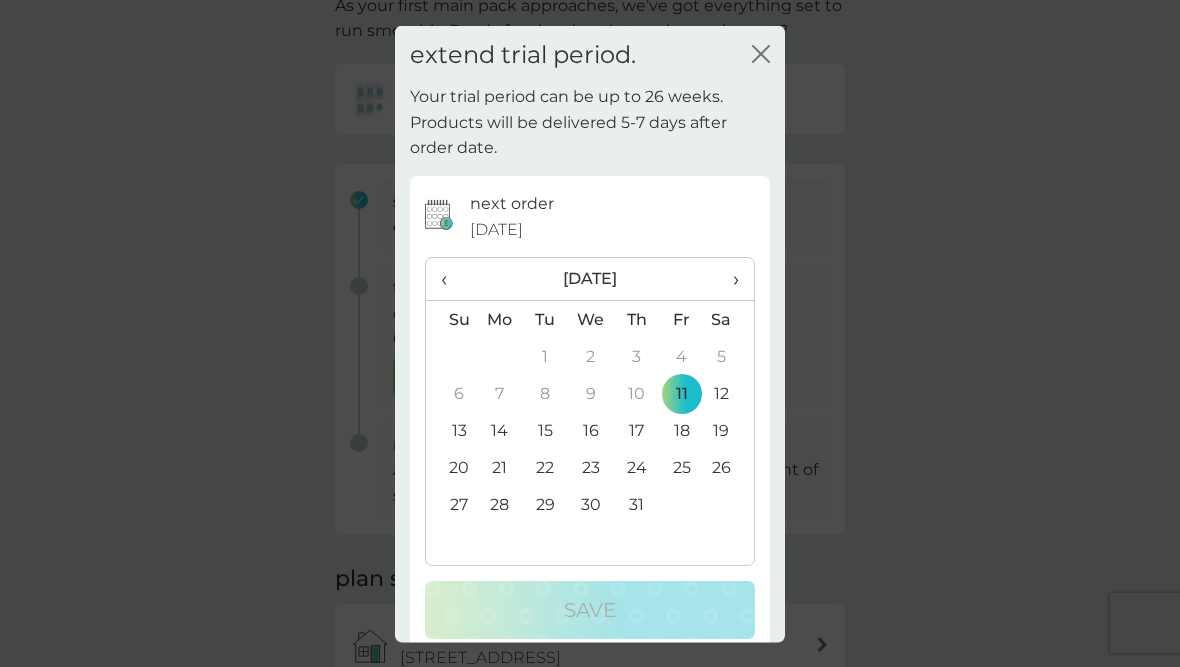 click on "31" at bounding box center [636, 504] 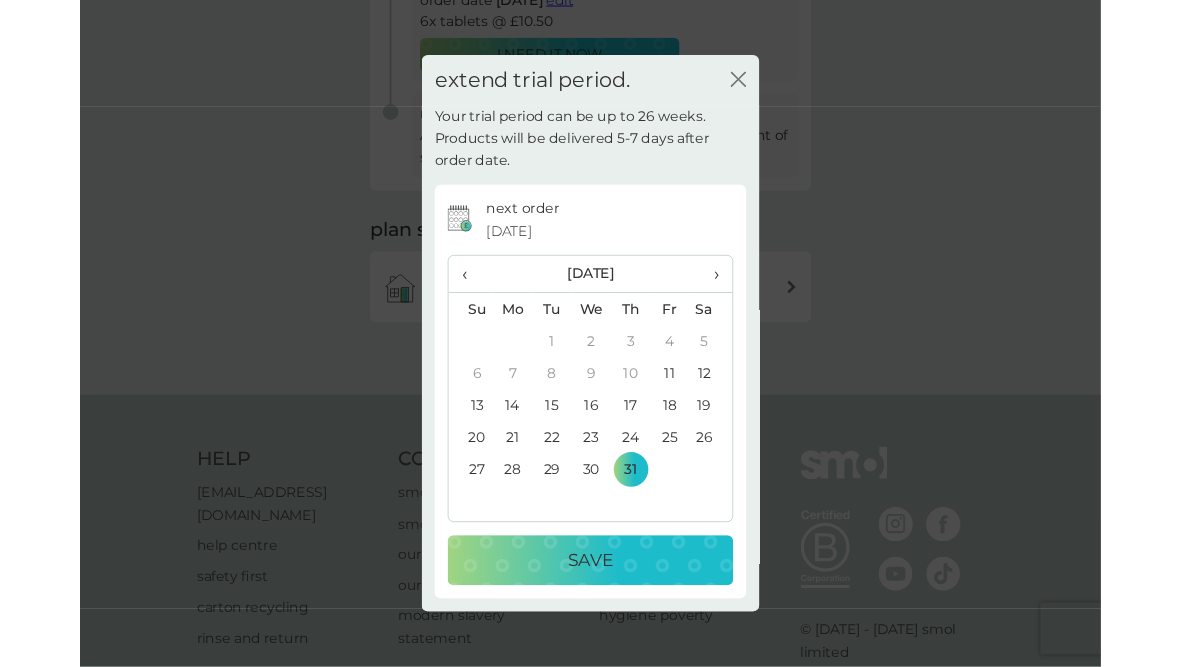 scroll, scrollTop: 468, scrollLeft: 0, axis: vertical 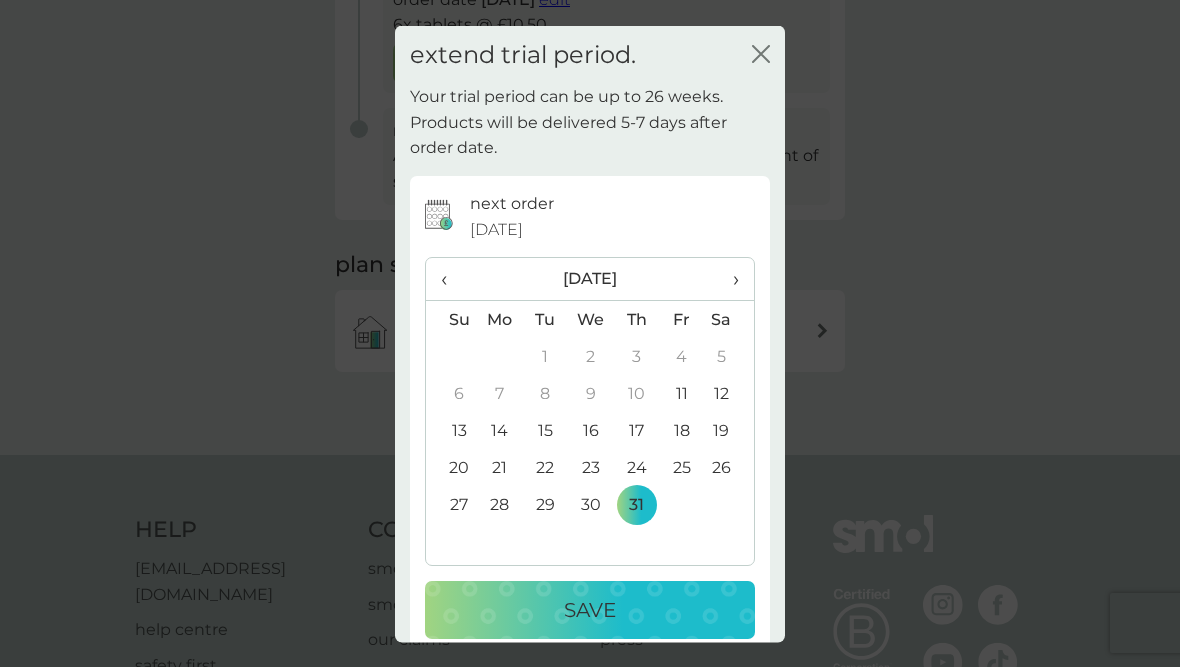 click on "›" at bounding box center [729, 279] 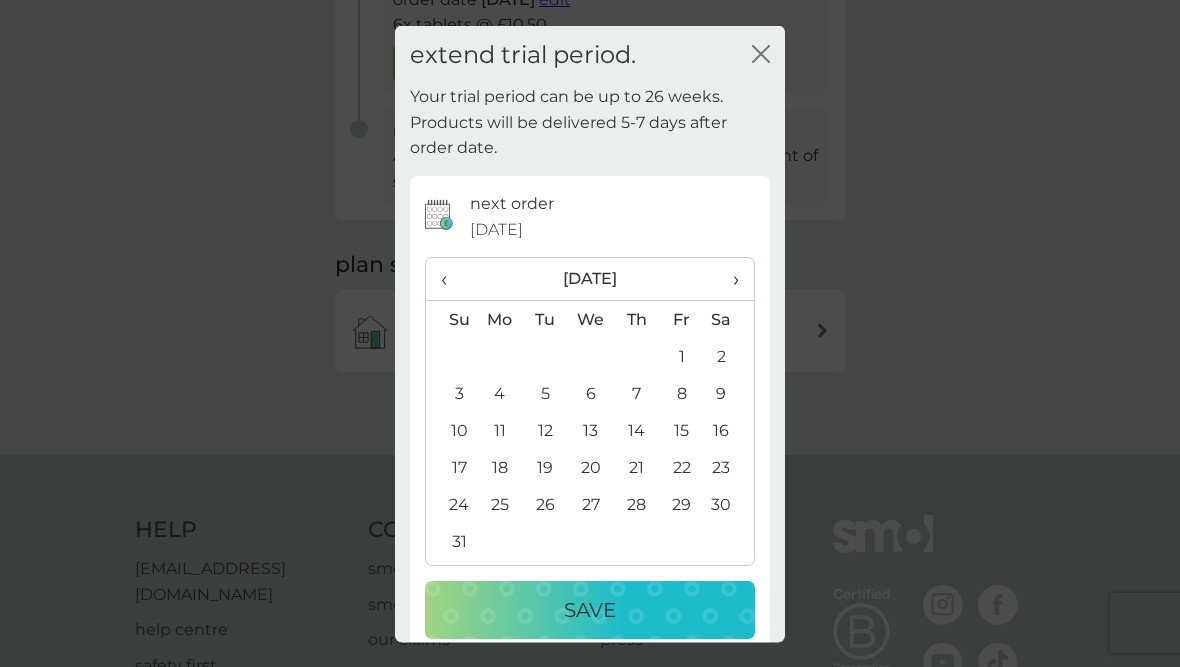 click on "4" at bounding box center [500, 393] 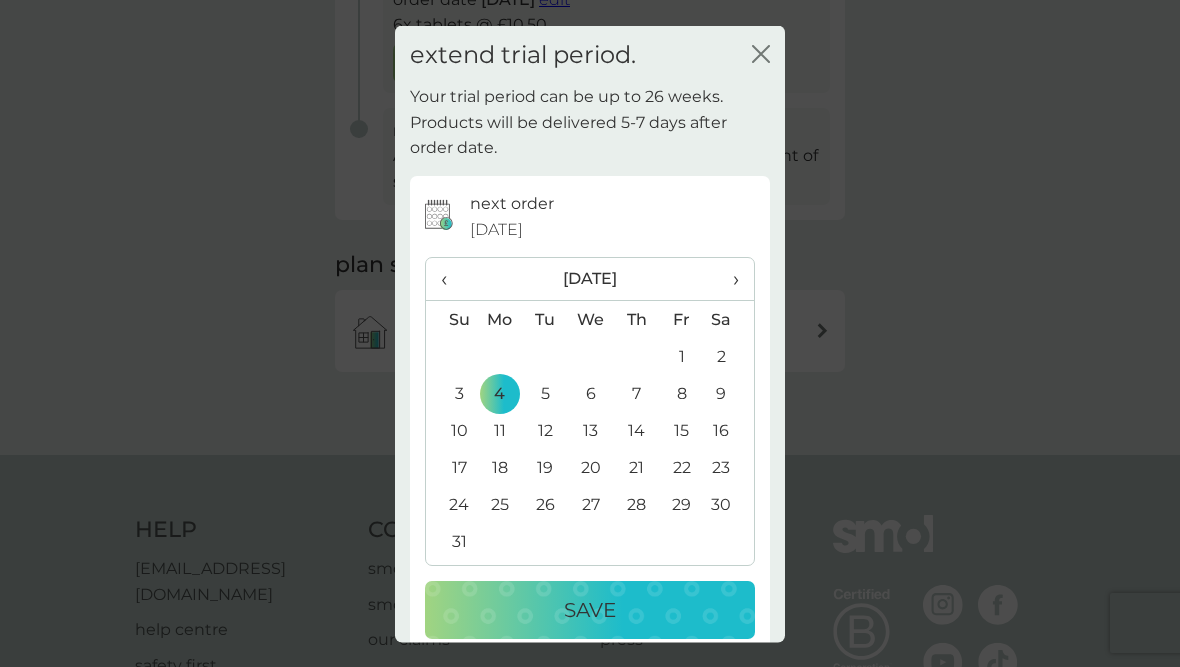 click on "Save" at bounding box center (590, 610) 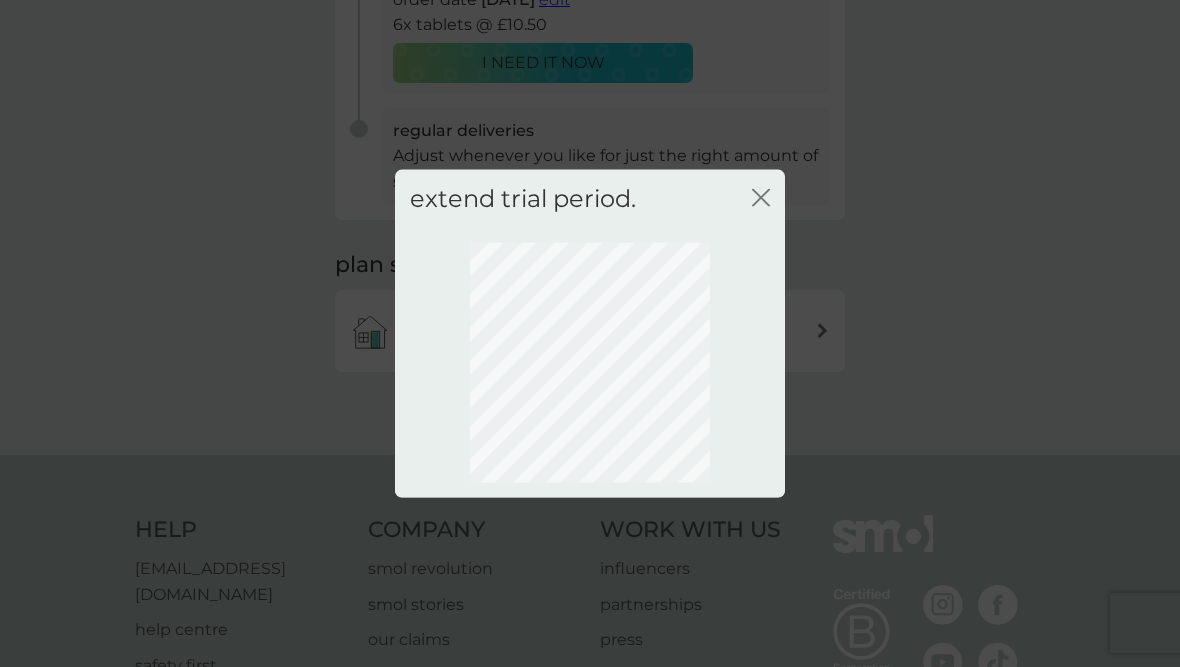 scroll, scrollTop: 145, scrollLeft: 0, axis: vertical 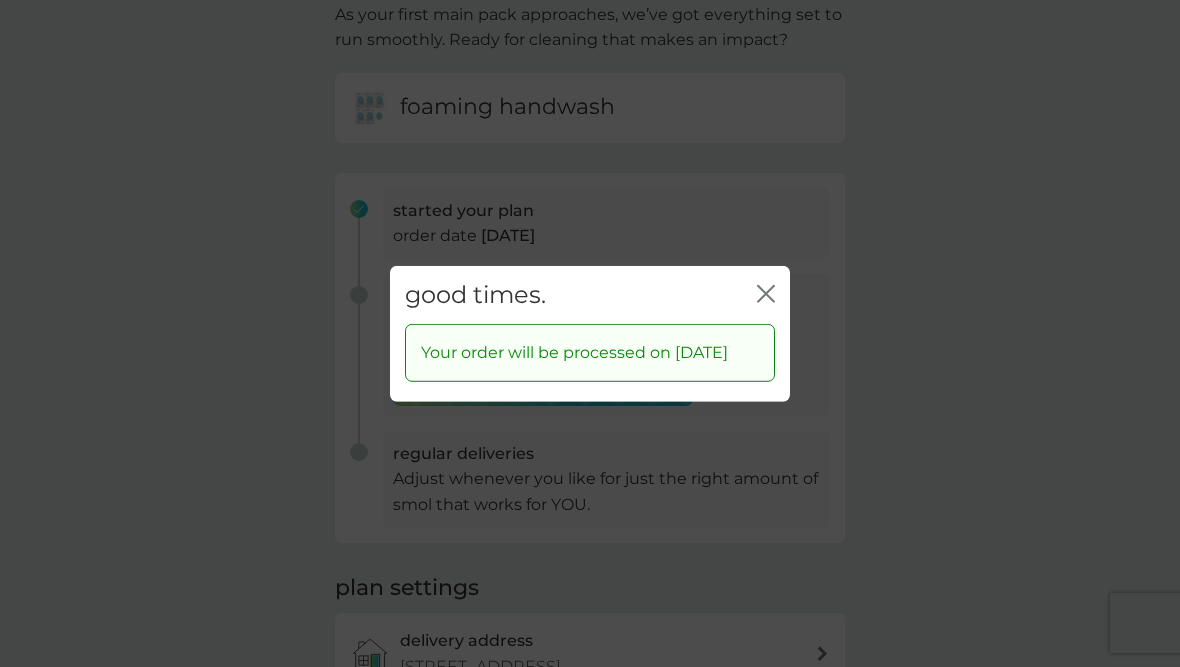click on "close" 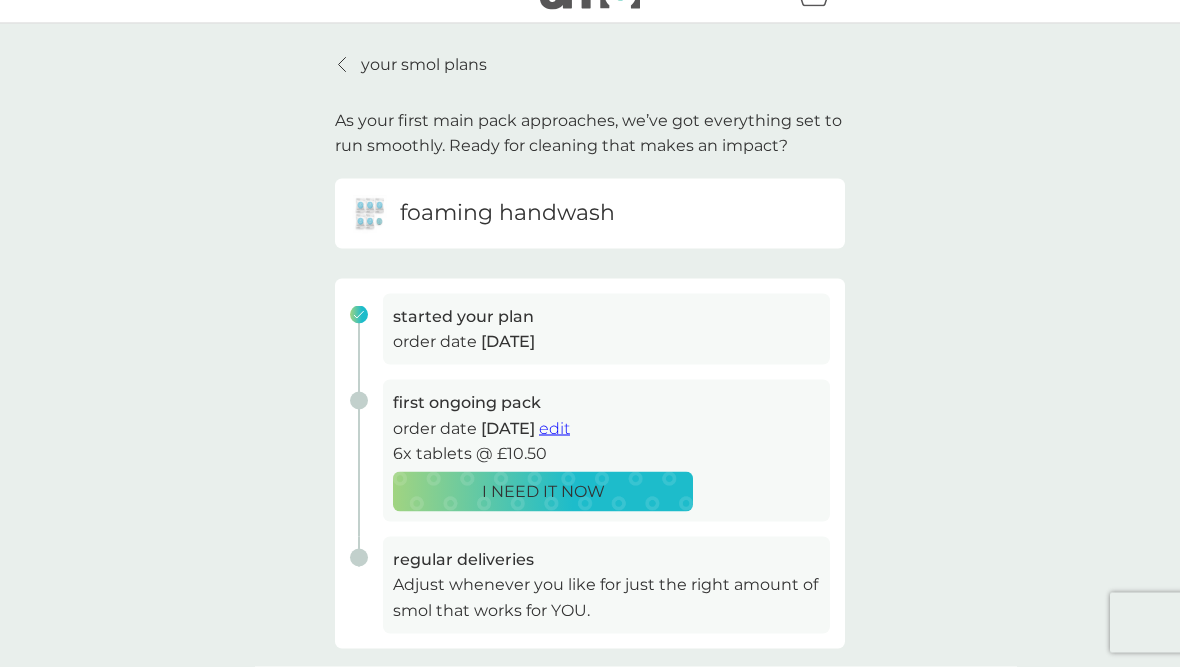 scroll, scrollTop: 0, scrollLeft: 0, axis: both 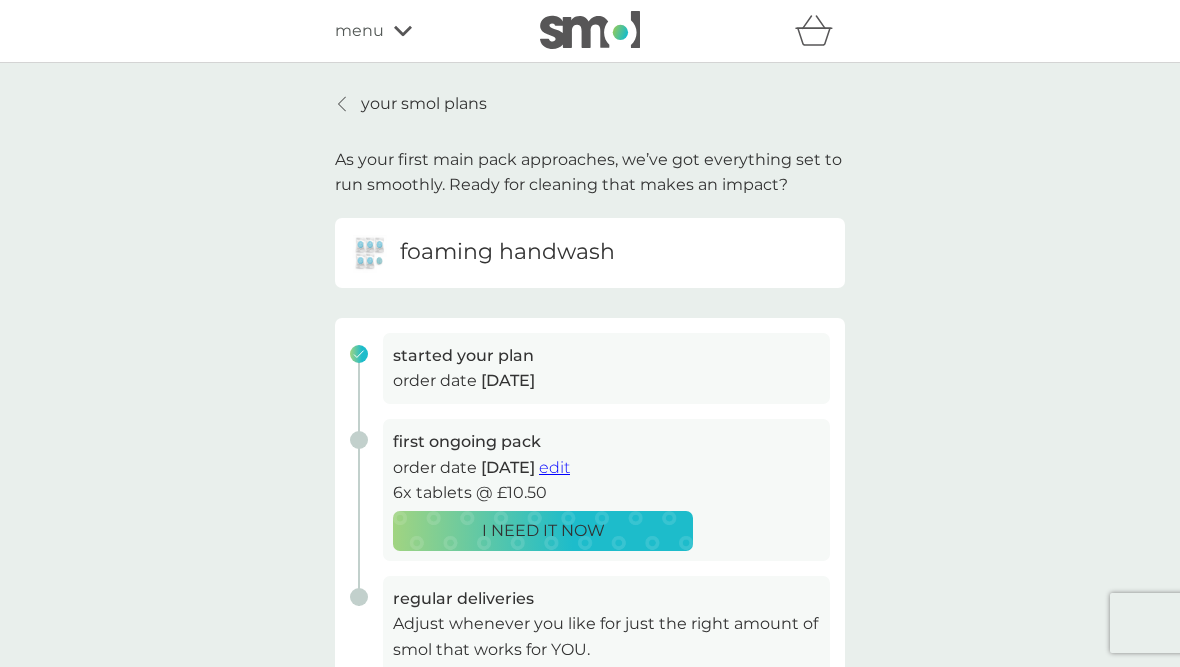 click 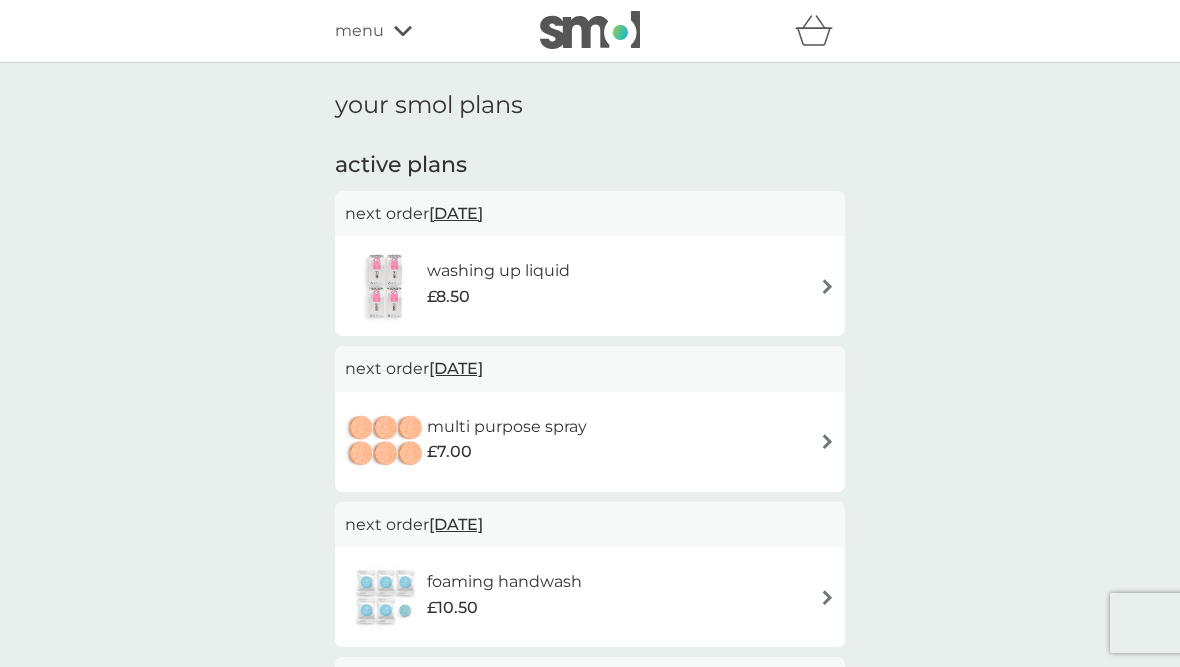 click at bounding box center (827, 441) 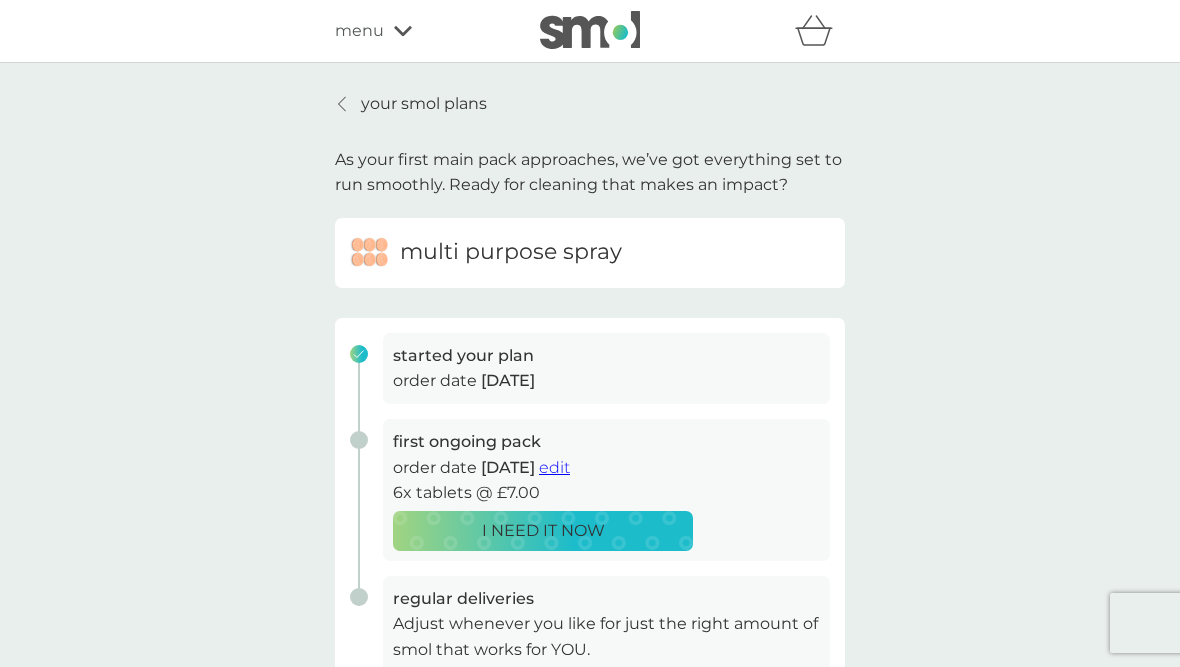 click on "edit" at bounding box center [554, 467] 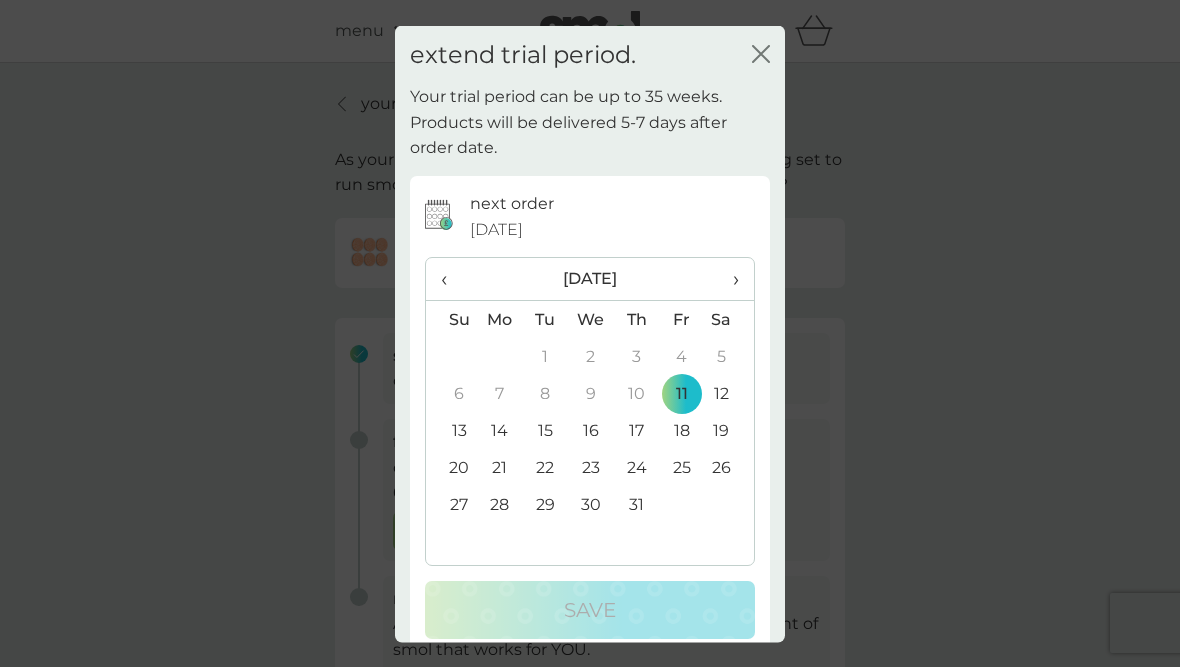 click on "›" at bounding box center [729, 279] 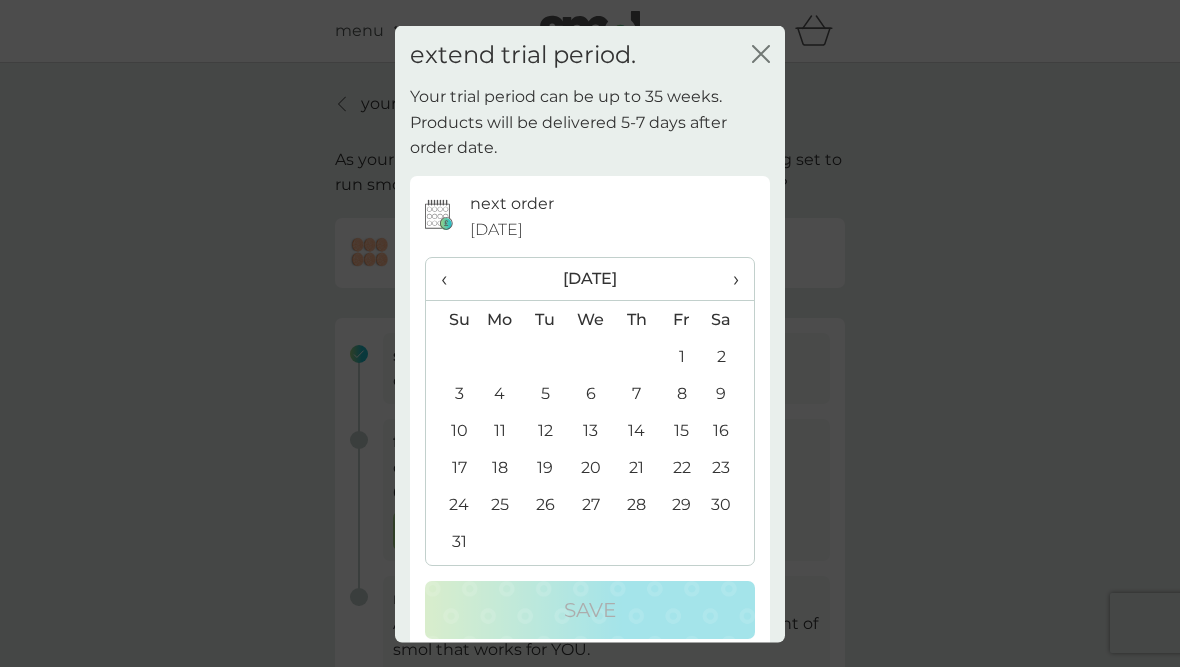 click on "4" at bounding box center [500, 393] 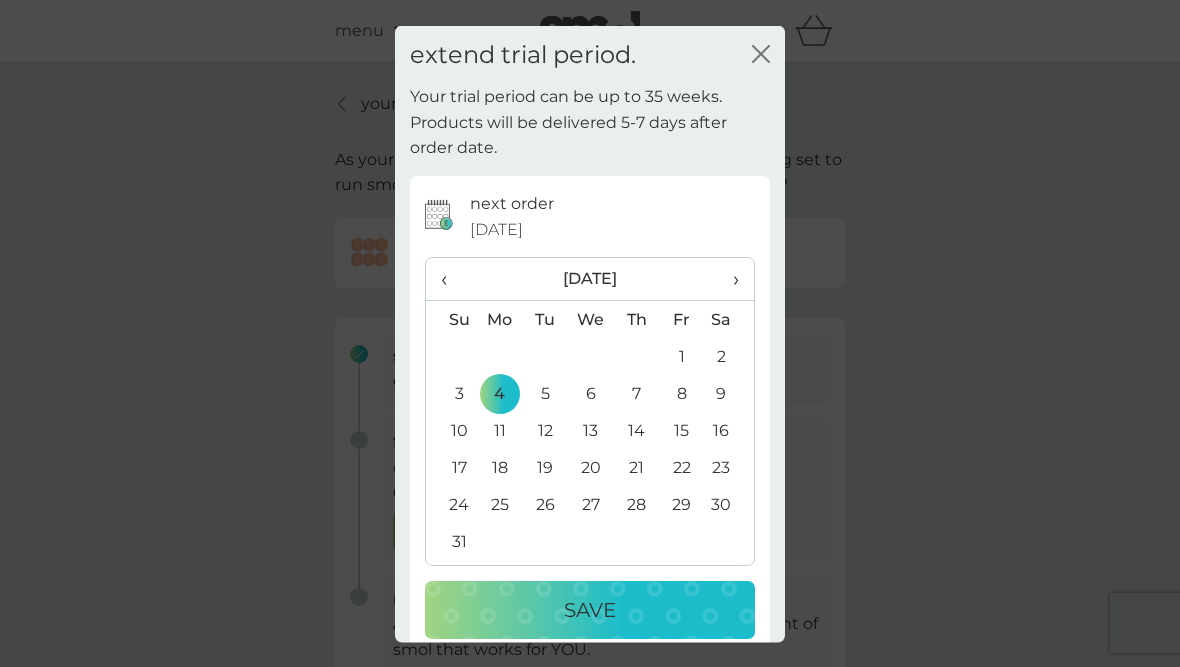 click on "Save" at bounding box center [590, 610] 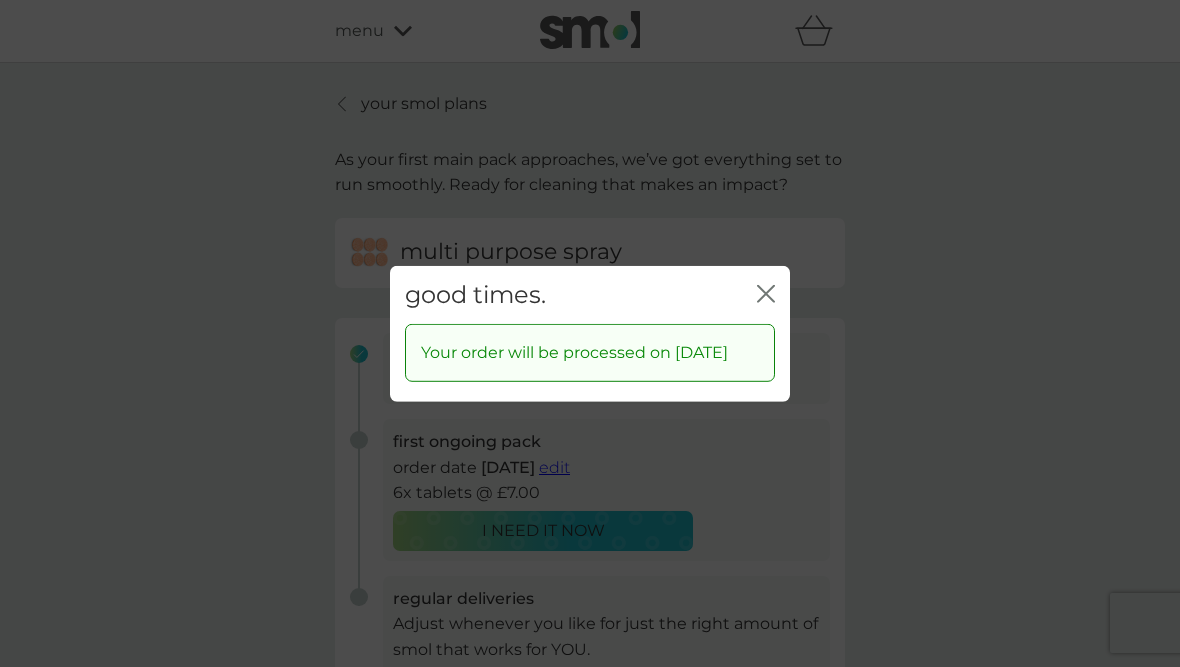 click on "close" 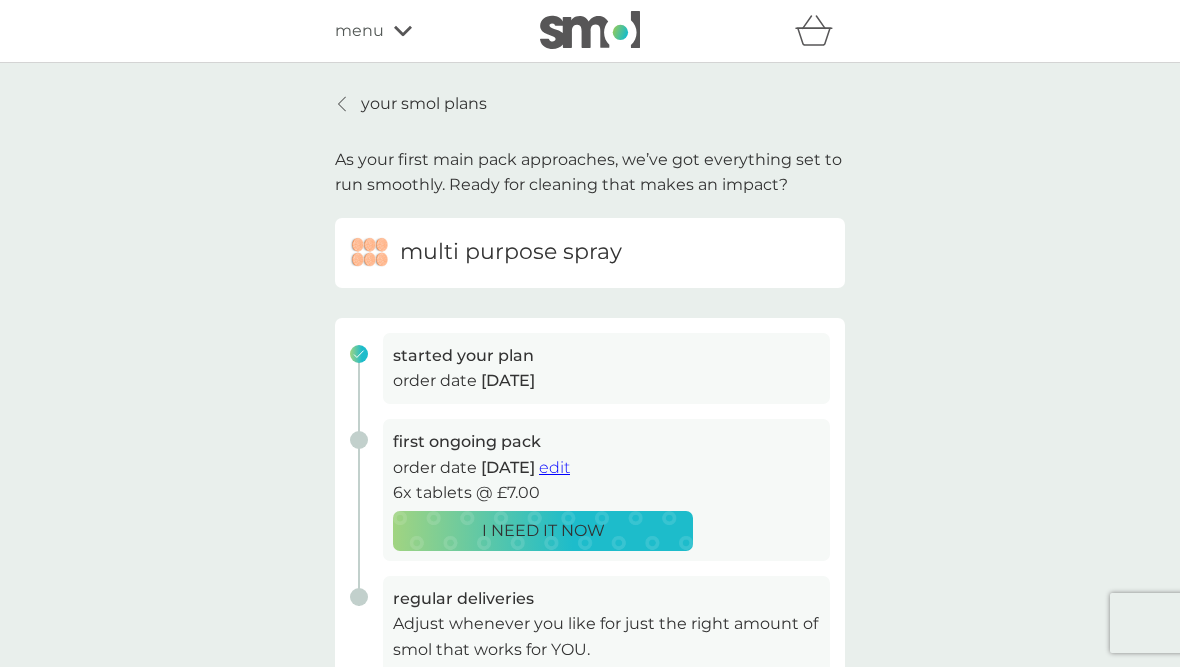 click 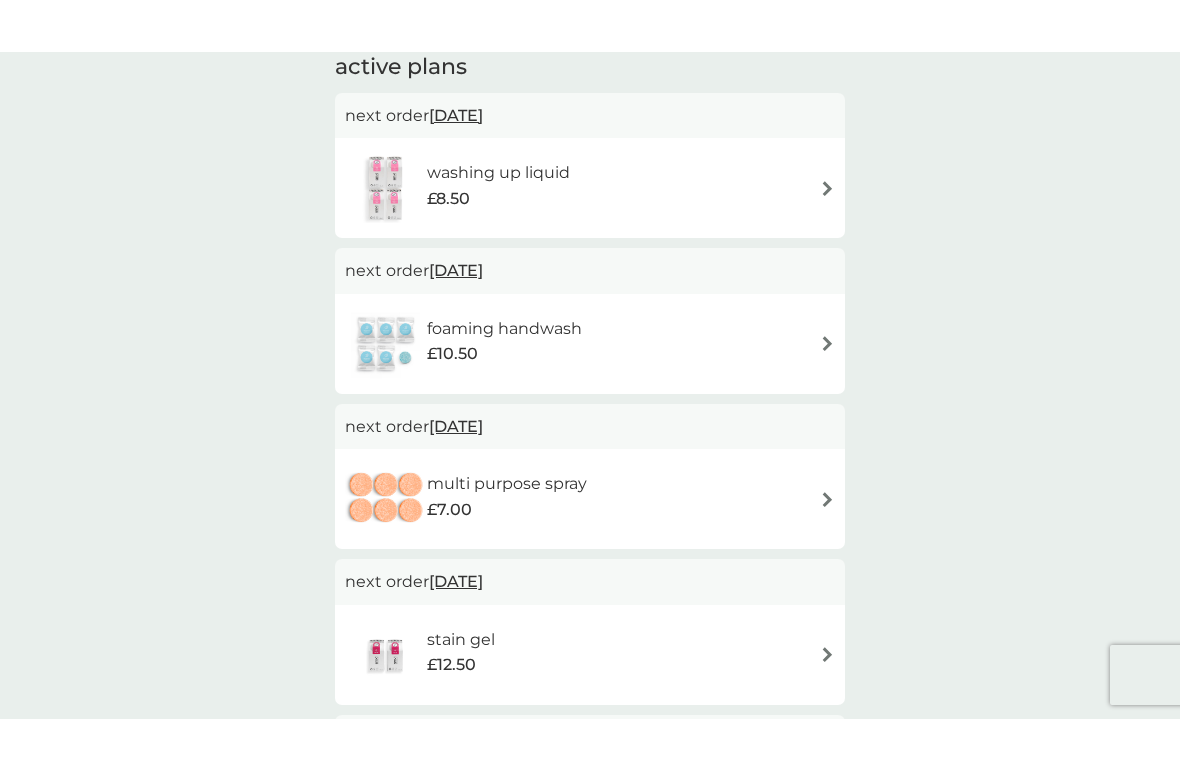 scroll, scrollTop: 153, scrollLeft: 0, axis: vertical 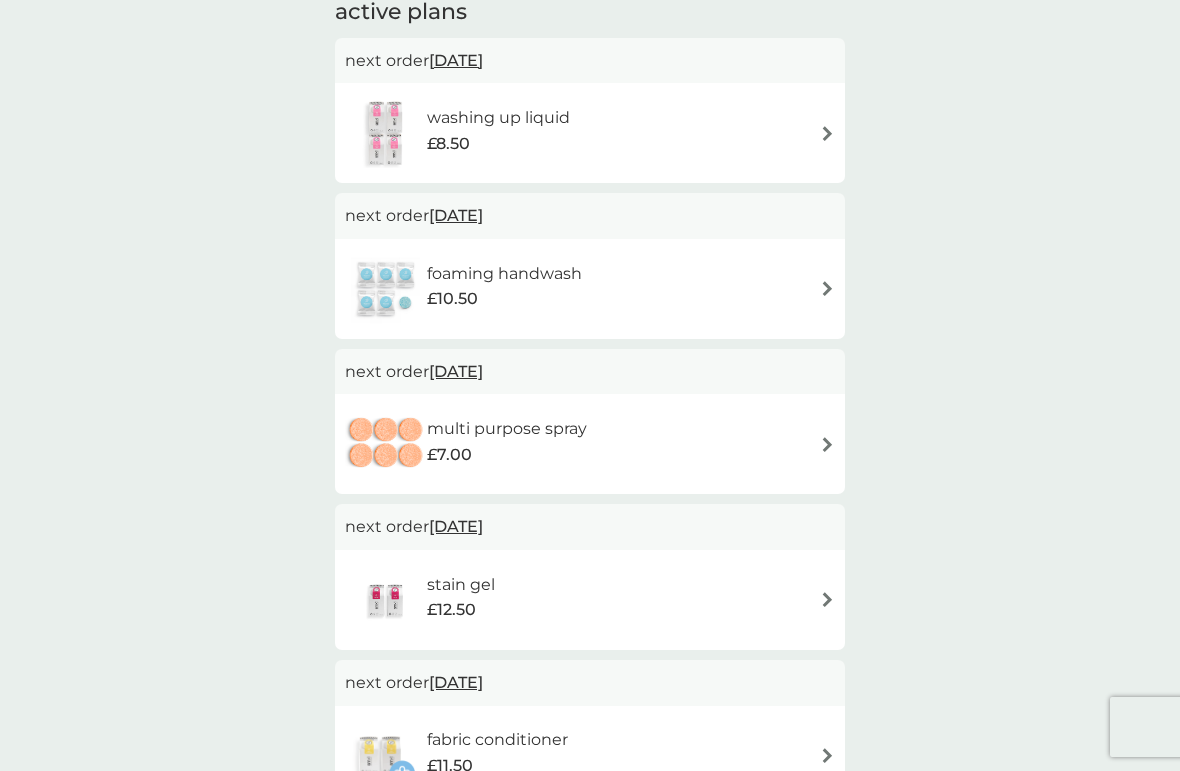 click at bounding box center (827, 599) 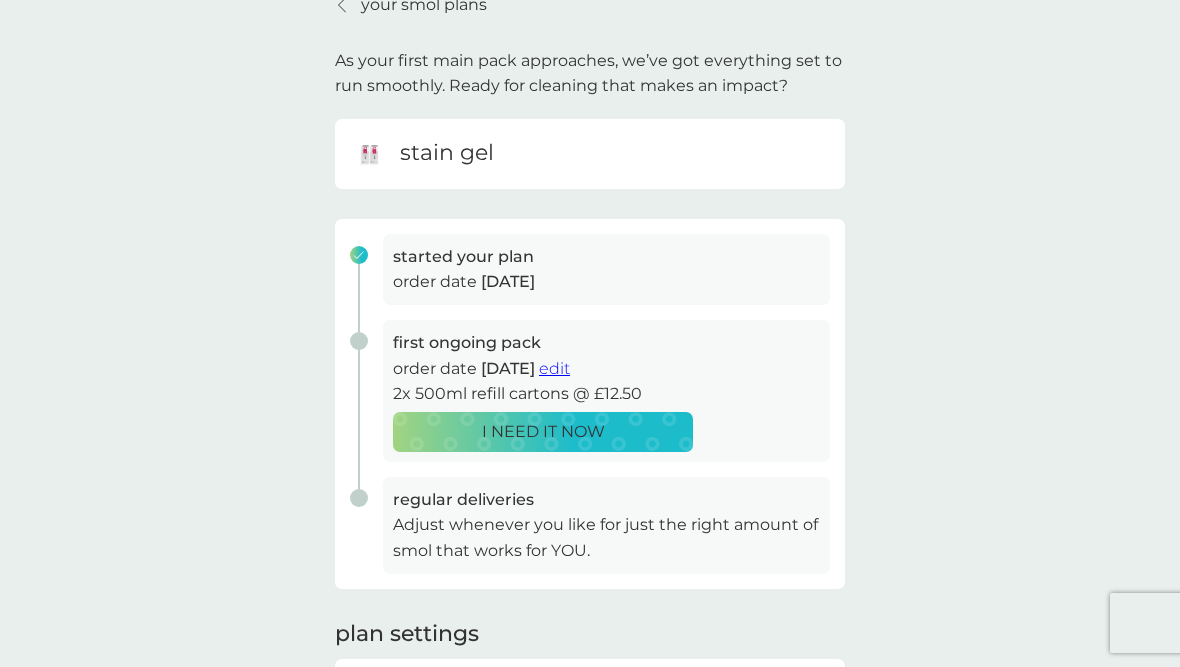 scroll, scrollTop: 0, scrollLeft: 0, axis: both 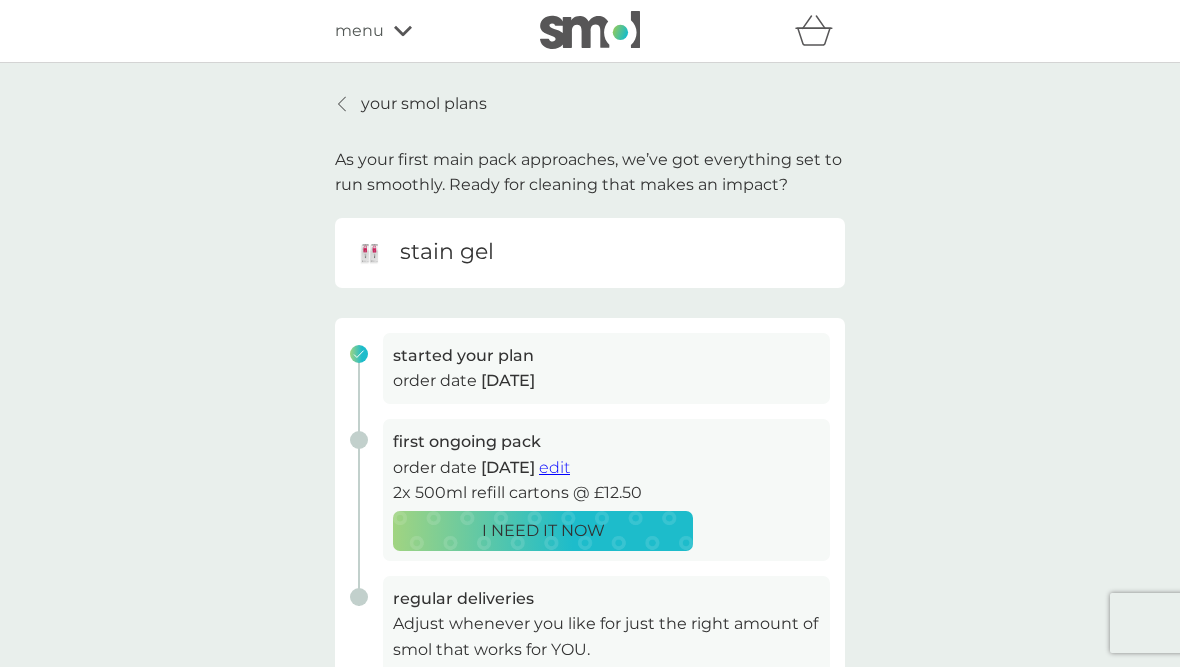 click on "edit" at bounding box center [554, 467] 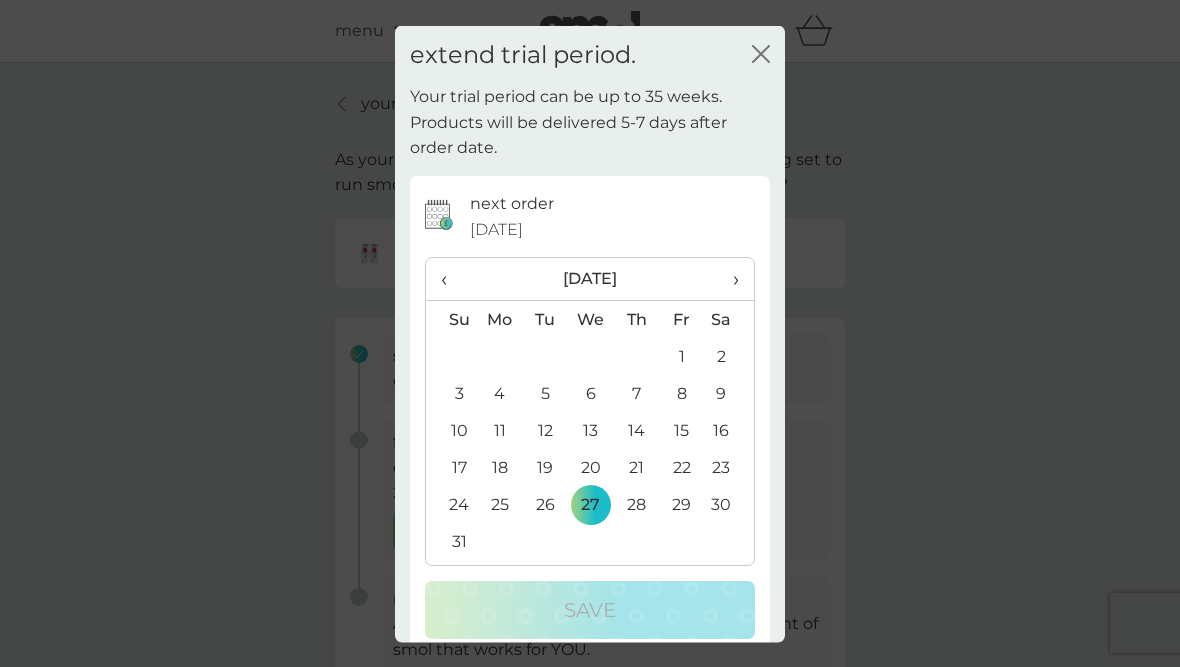 click on "›" at bounding box center [729, 279] 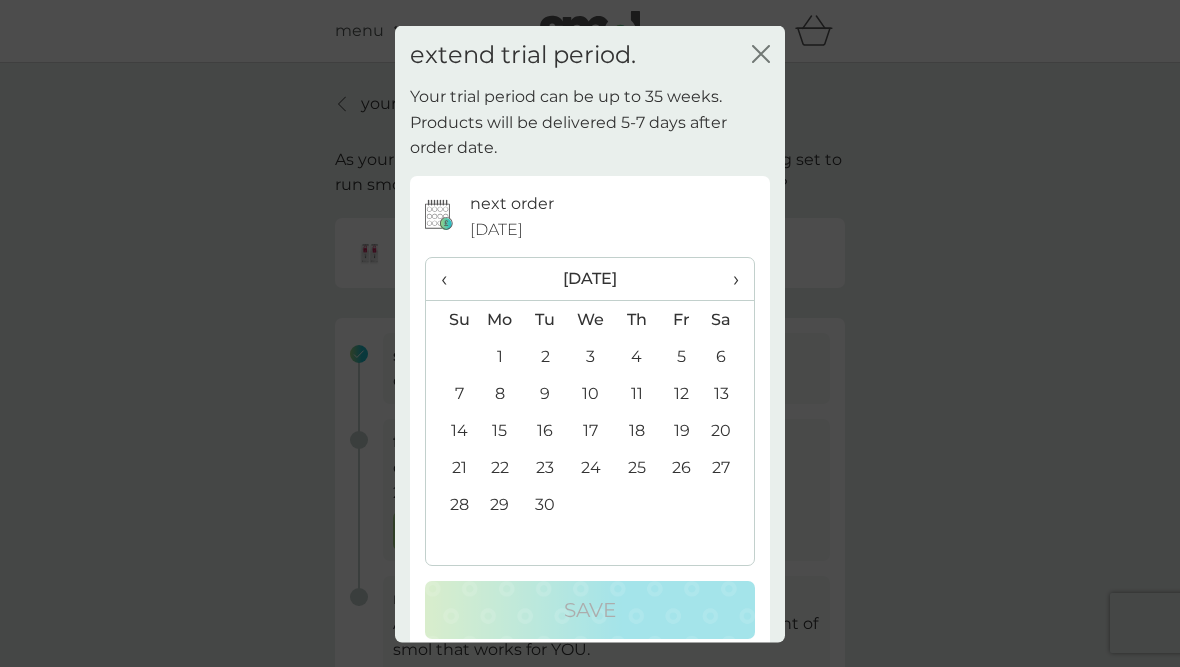 click on "›" at bounding box center (729, 279) 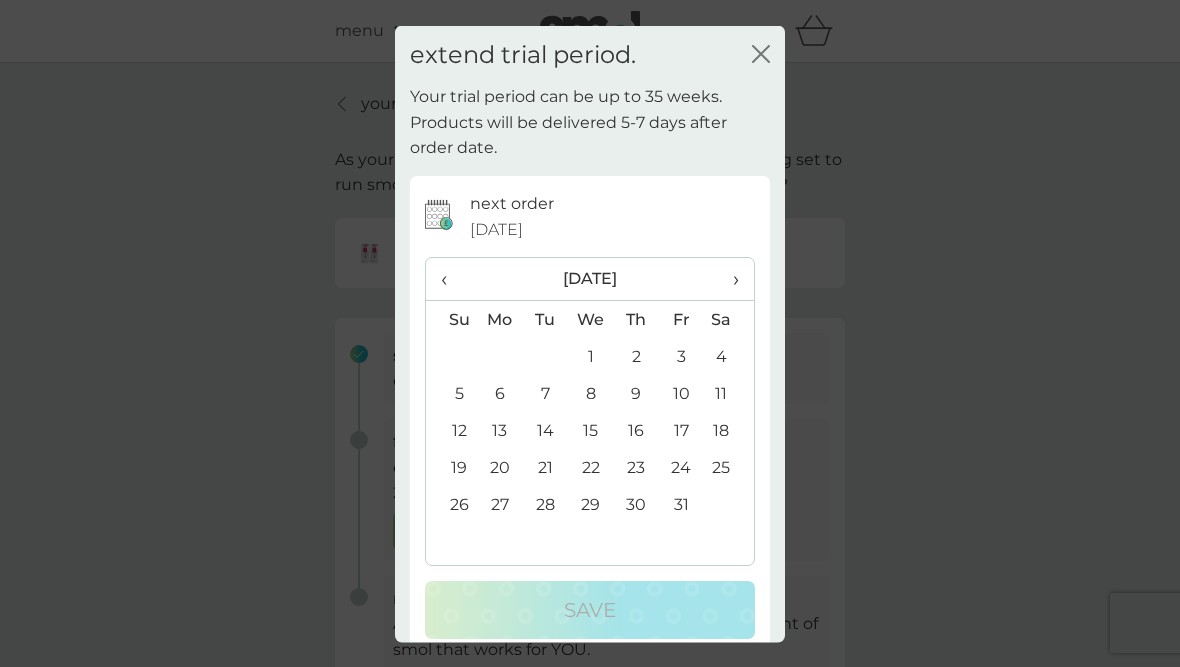 click on "8" at bounding box center (591, 393) 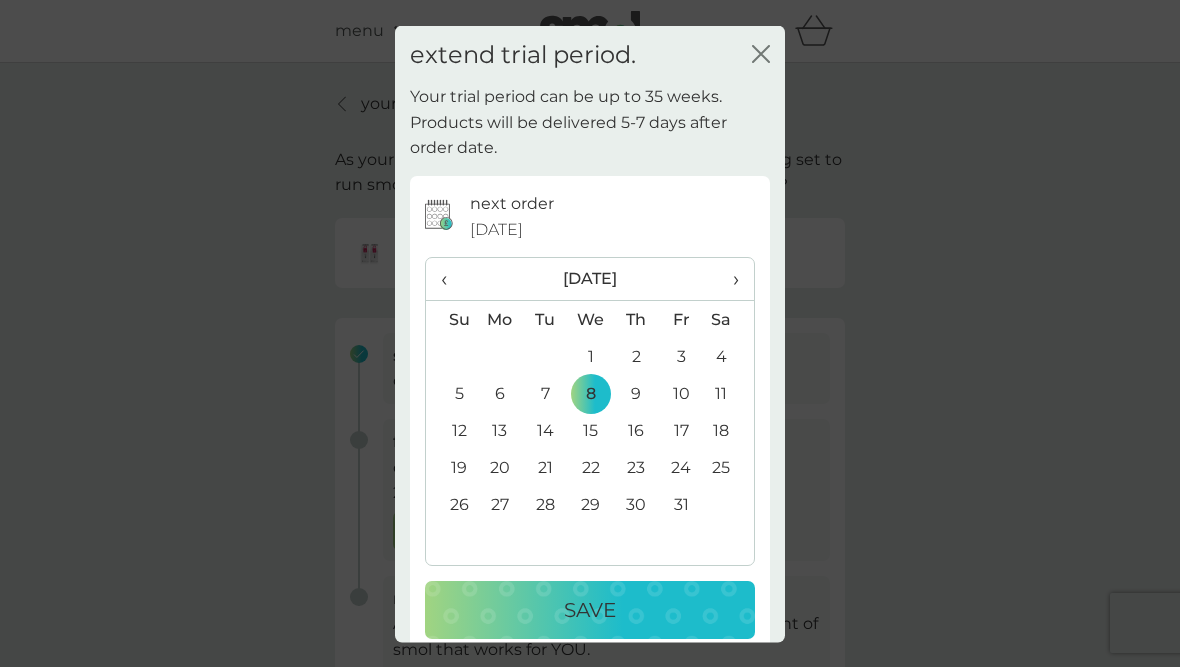 click on "close" at bounding box center (761, 54) 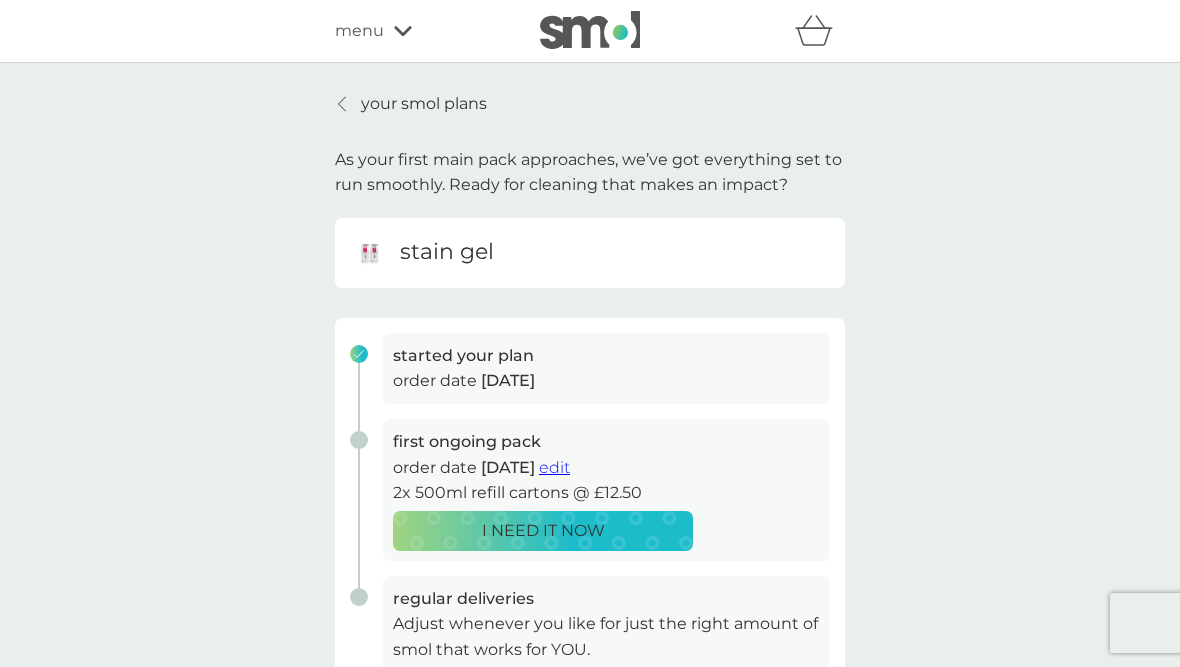 click at bounding box center [343, 104] 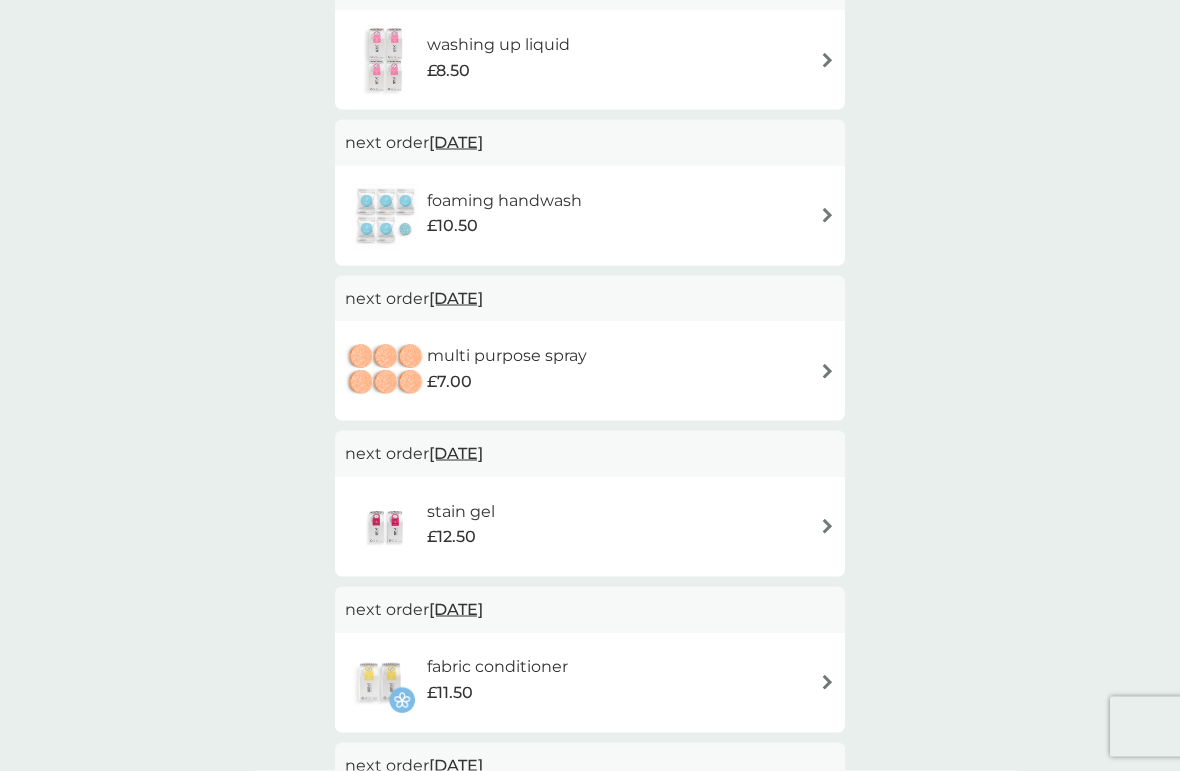 scroll, scrollTop: 264, scrollLeft: 0, axis: vertical 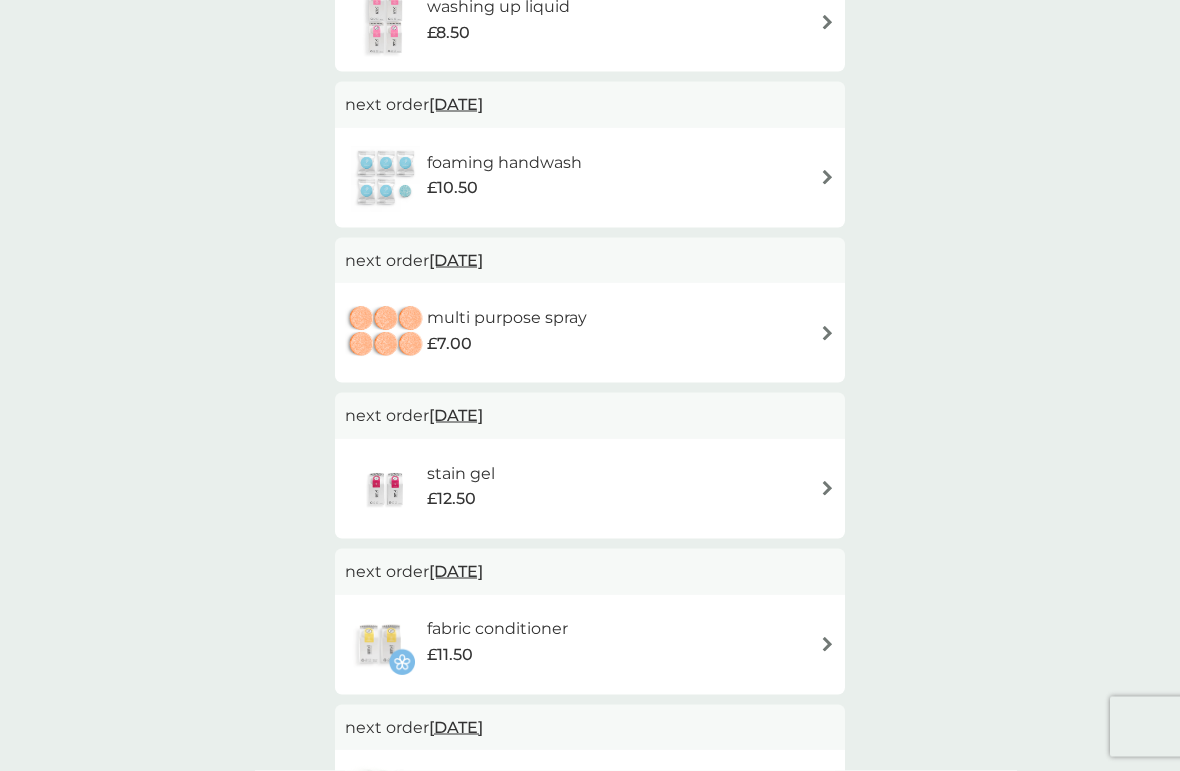 click on "stain gel £12.50" at bounding box center [590, 489] 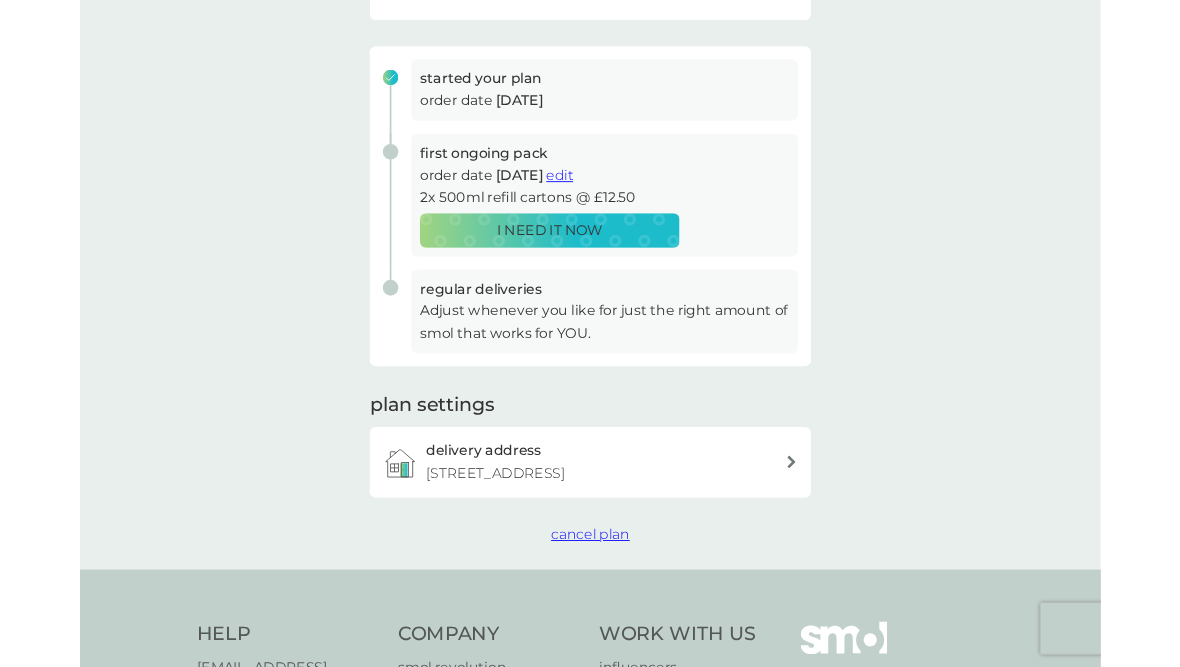 scroll, scrollTop: 0, scrollLeft: 0, axis: both 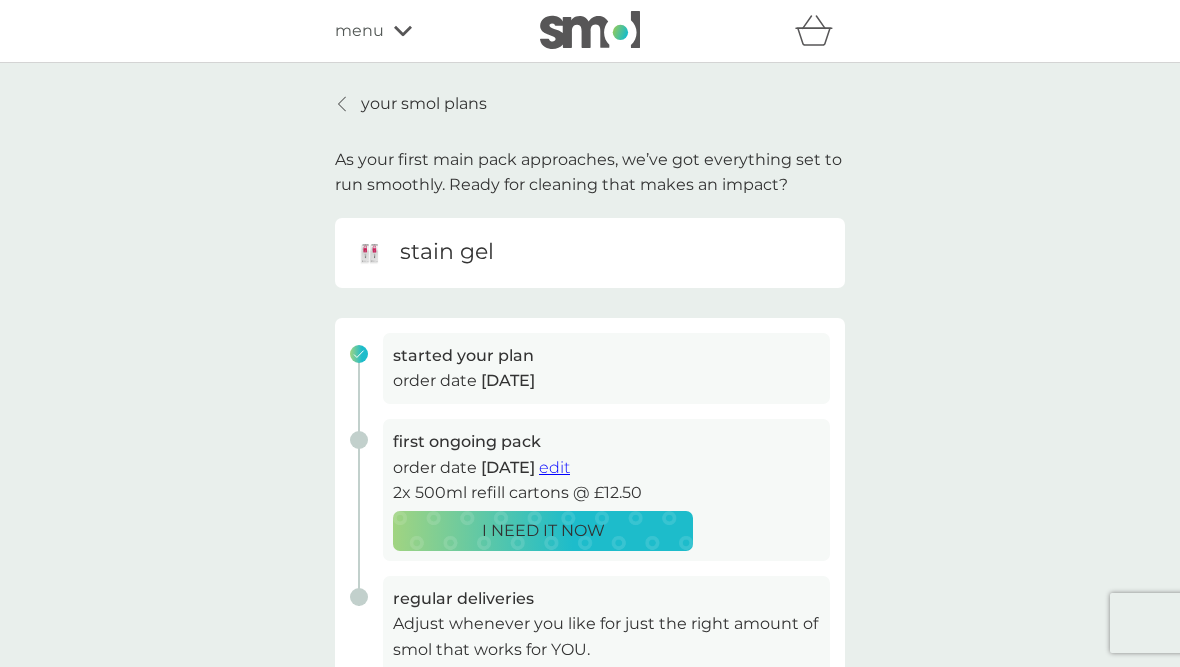 click on "edit" at bounding box center [554, 467] 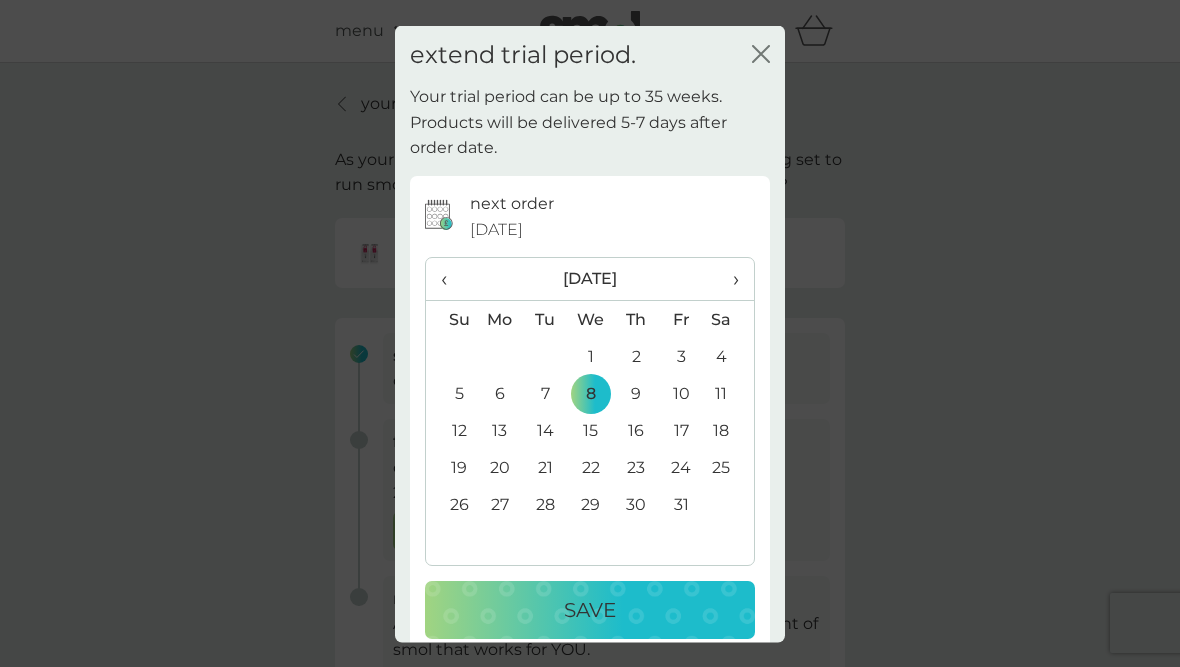 click on "‹" at bounding box center [451, 279] 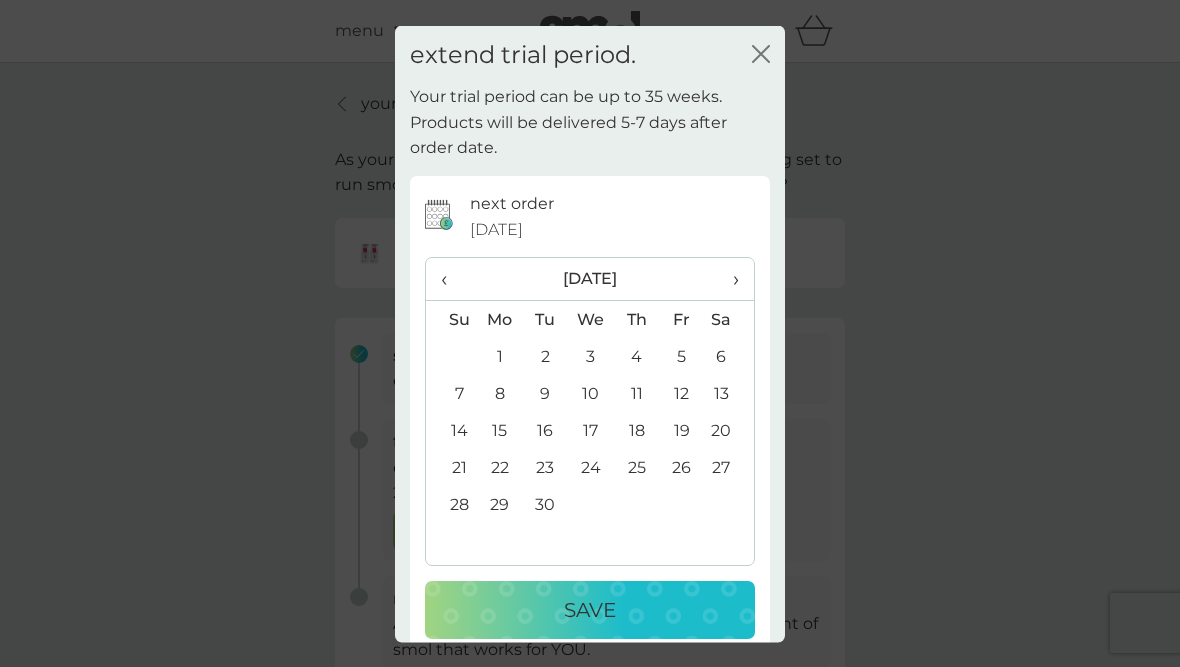 click on "‹" at bounding box center (451, 279) 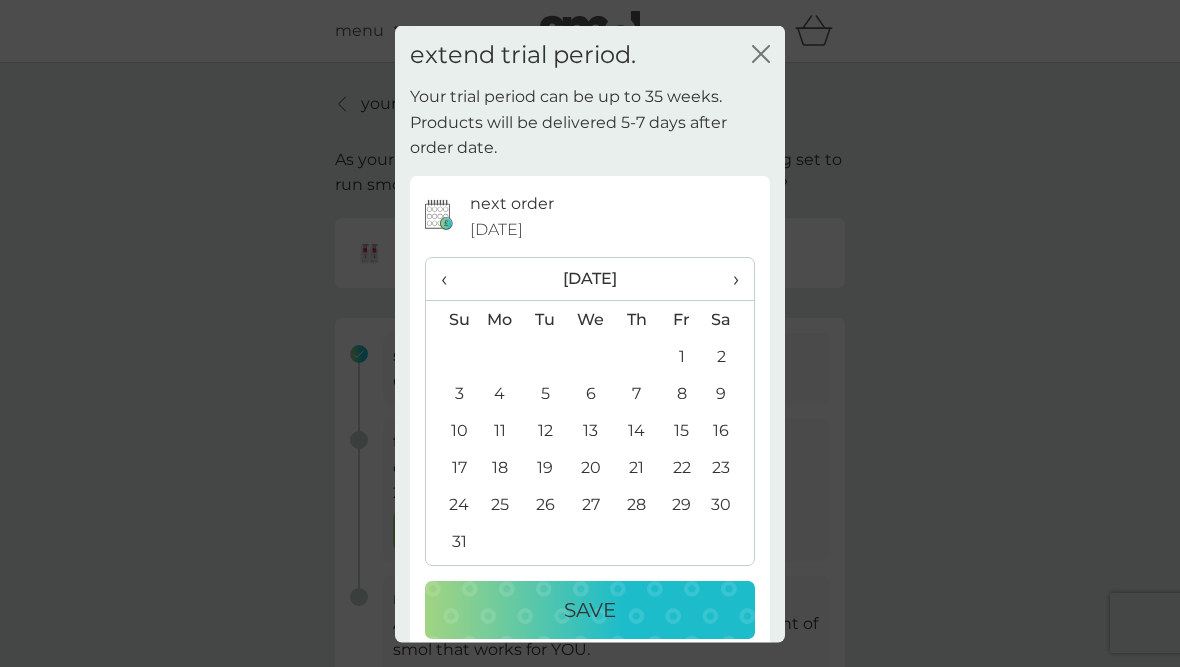 click on "27" at bounding box center (591, 504) 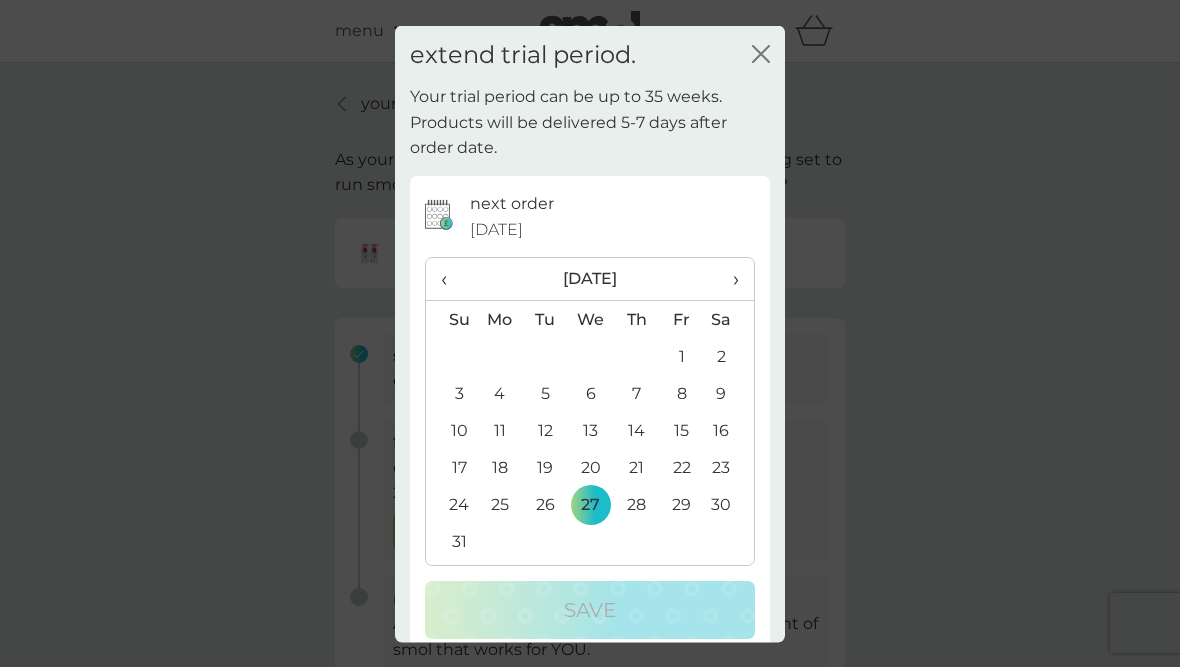 click on "‹" at bounding box center (451, 279) 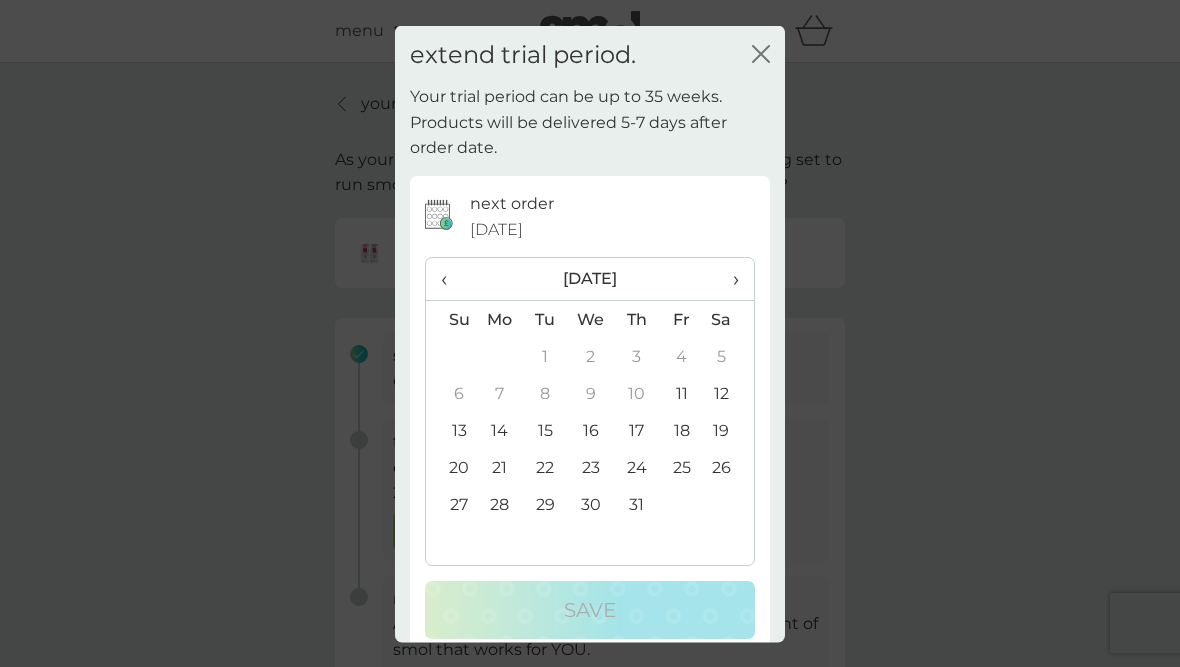 click on "›" at bounding box center (729, 279) 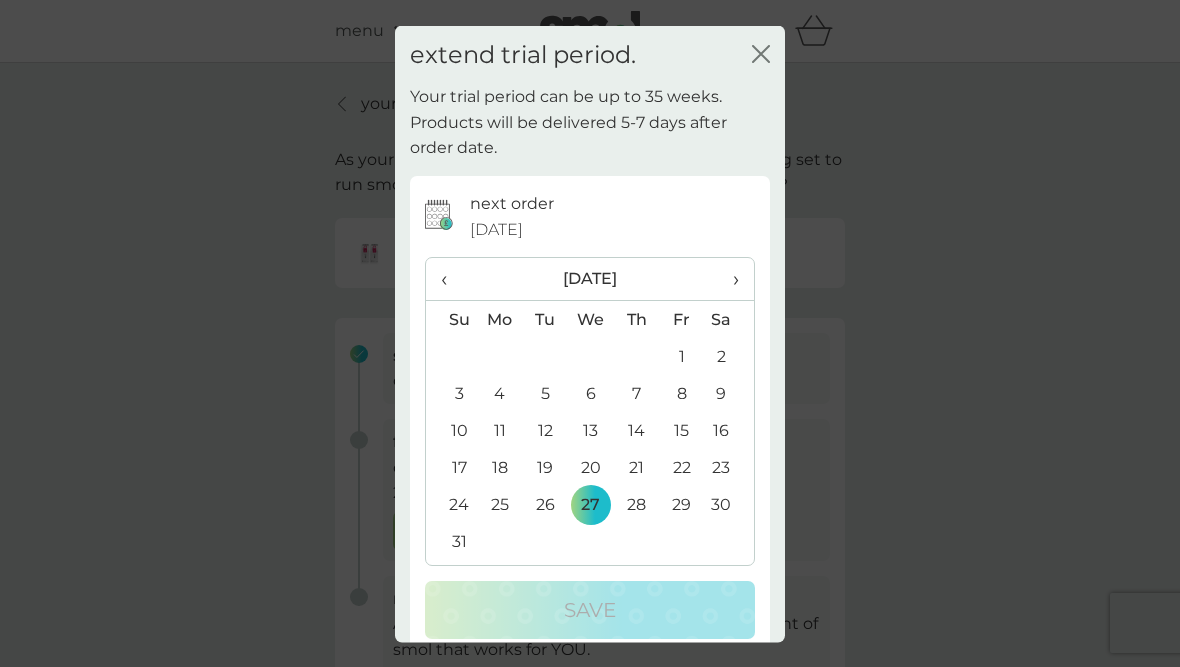 click on "›" at bounding box center (729, 279) 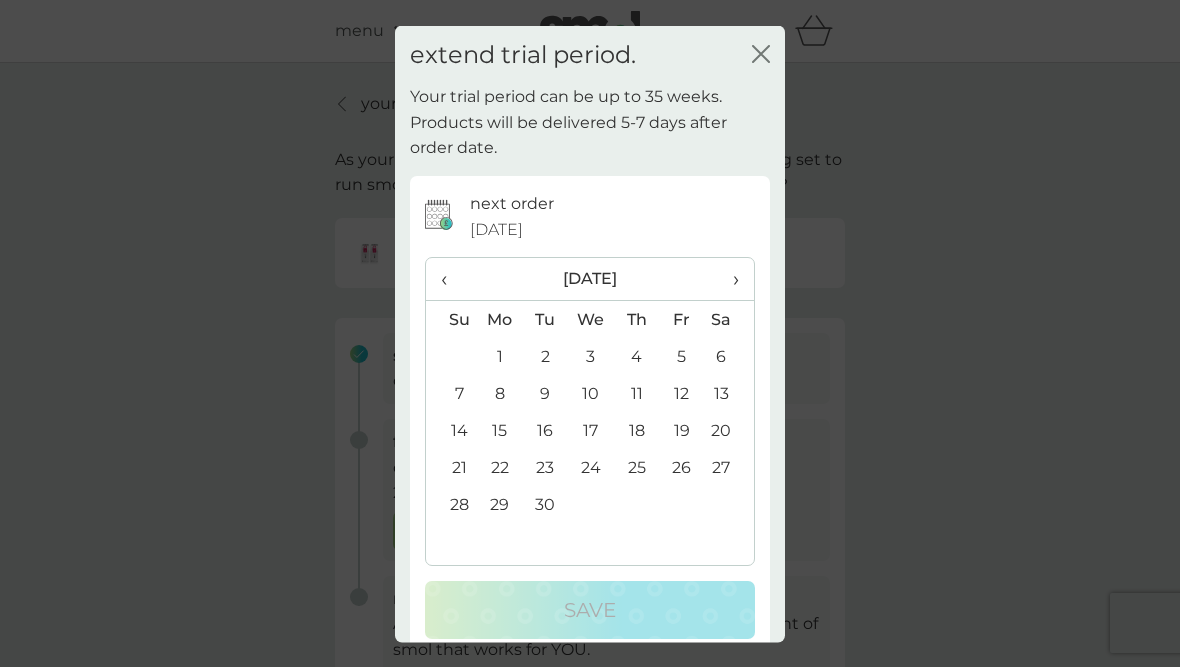 click on "30" at bounding box center (545, 504) 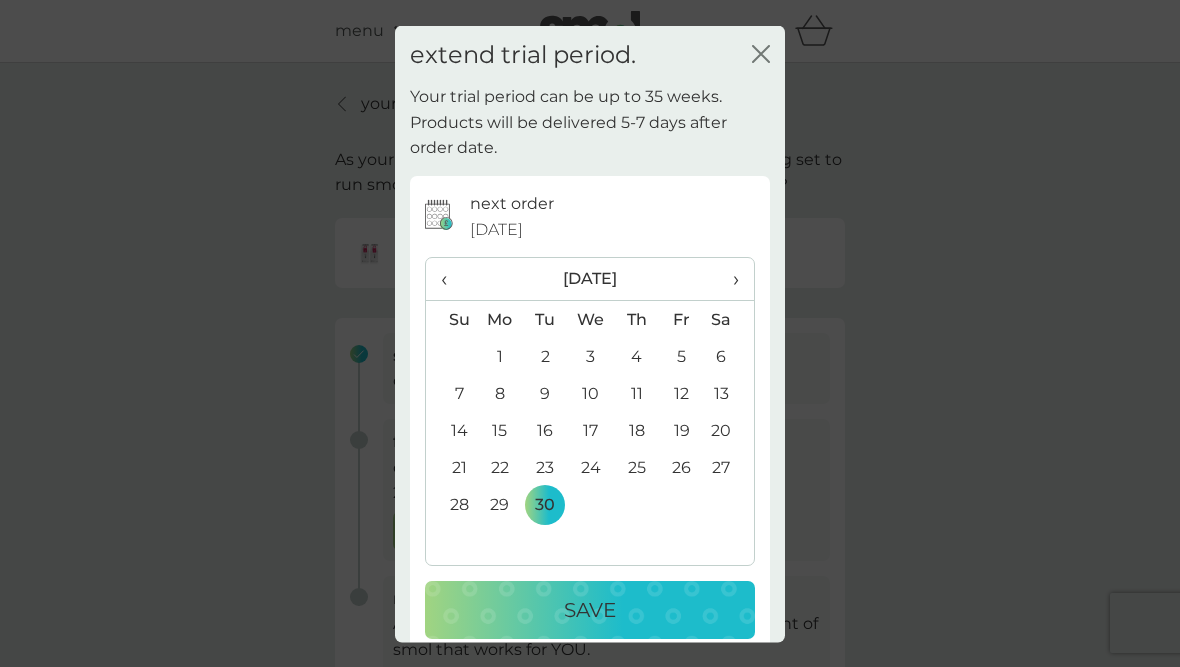 click on "Save" at bounding box center [590, 610] 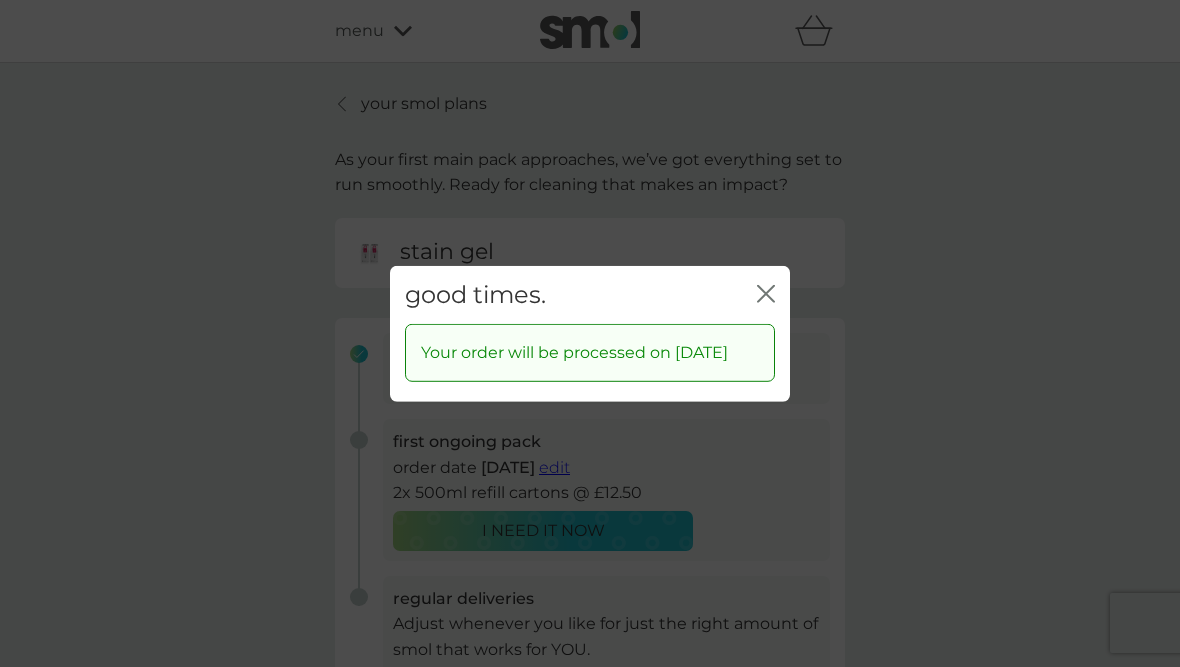 click on "close" 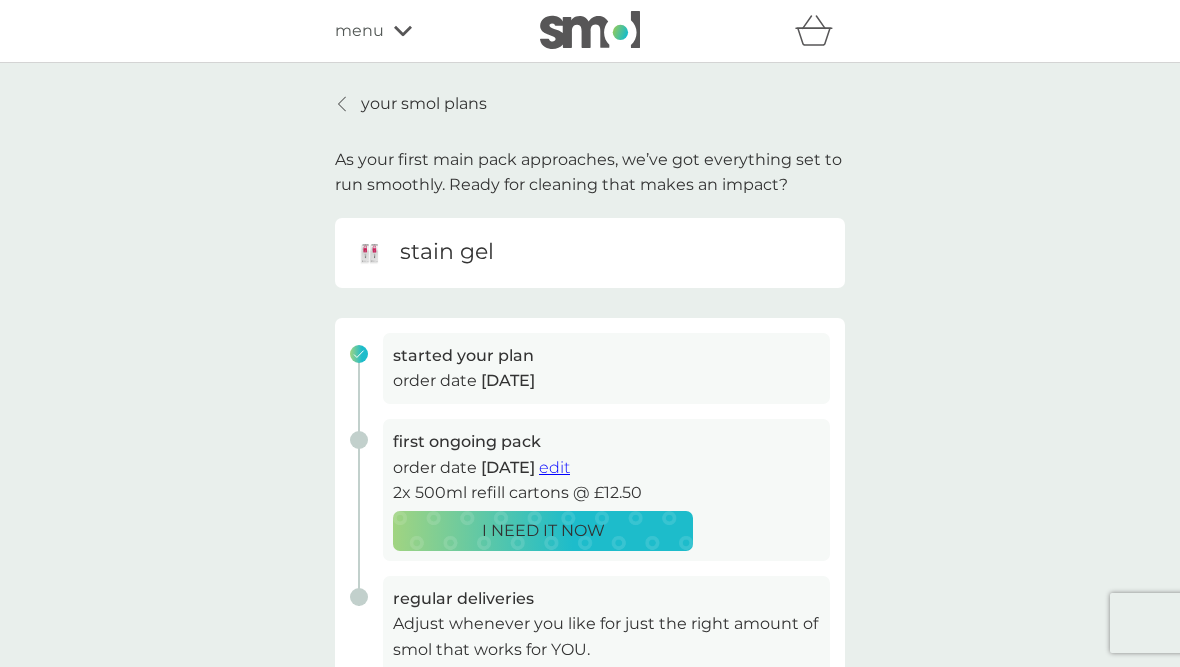click 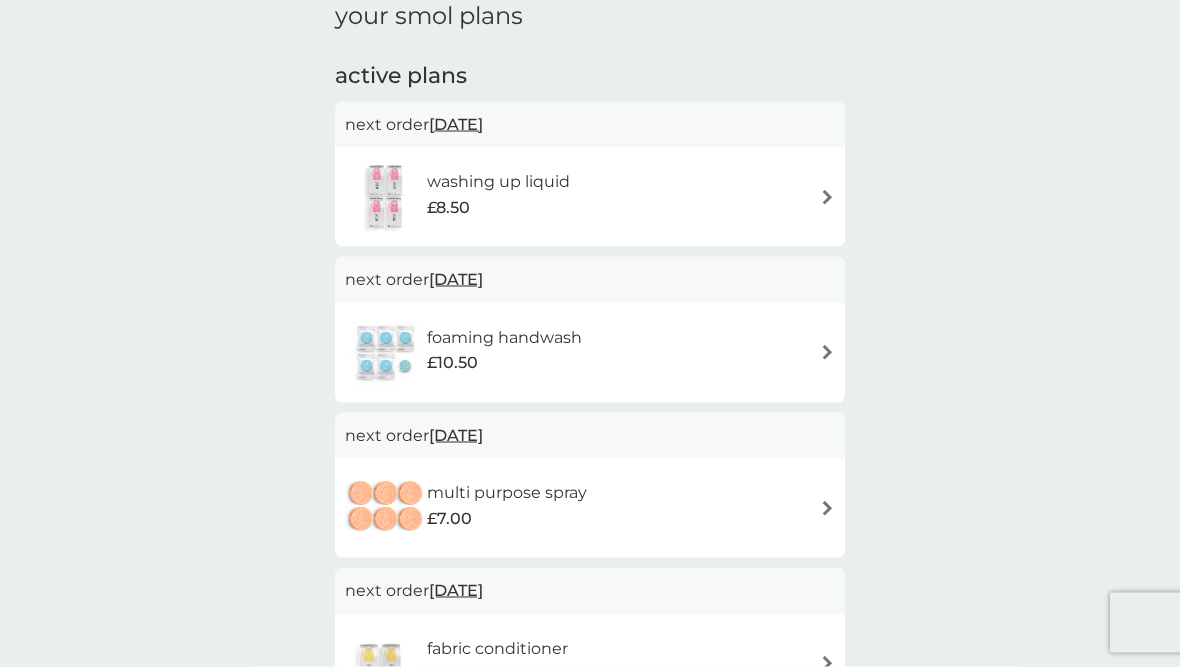 scroll, scrollTop: 0, scrollLeft: 0, axis: both 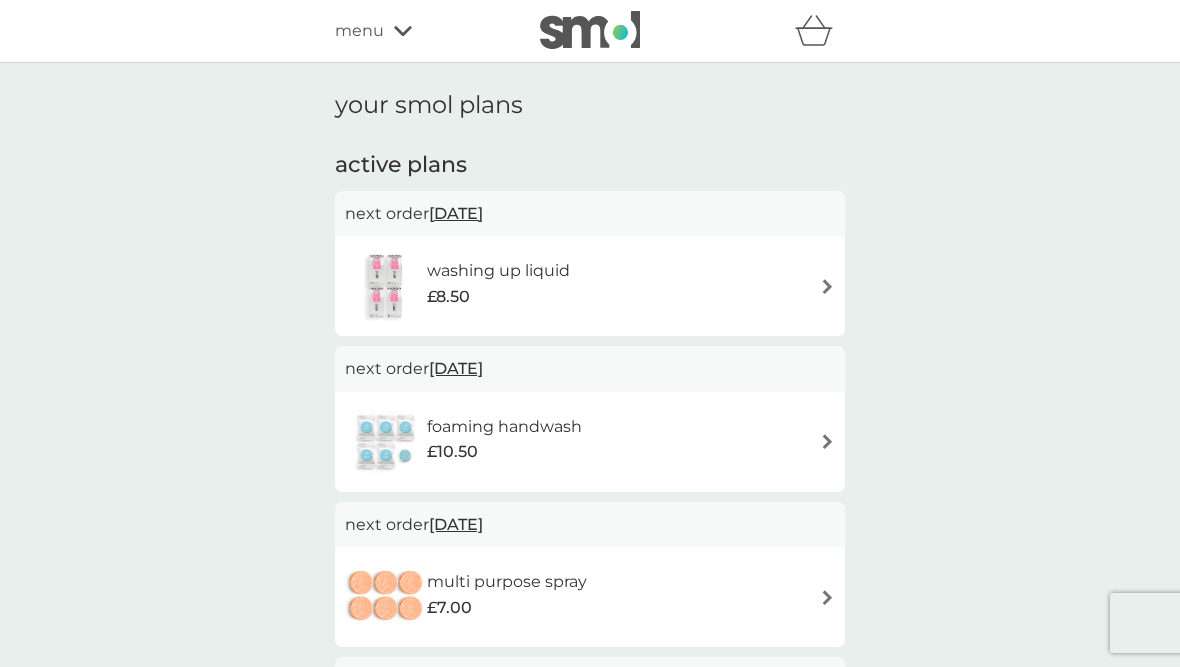 click at bounding box center (827, 286) 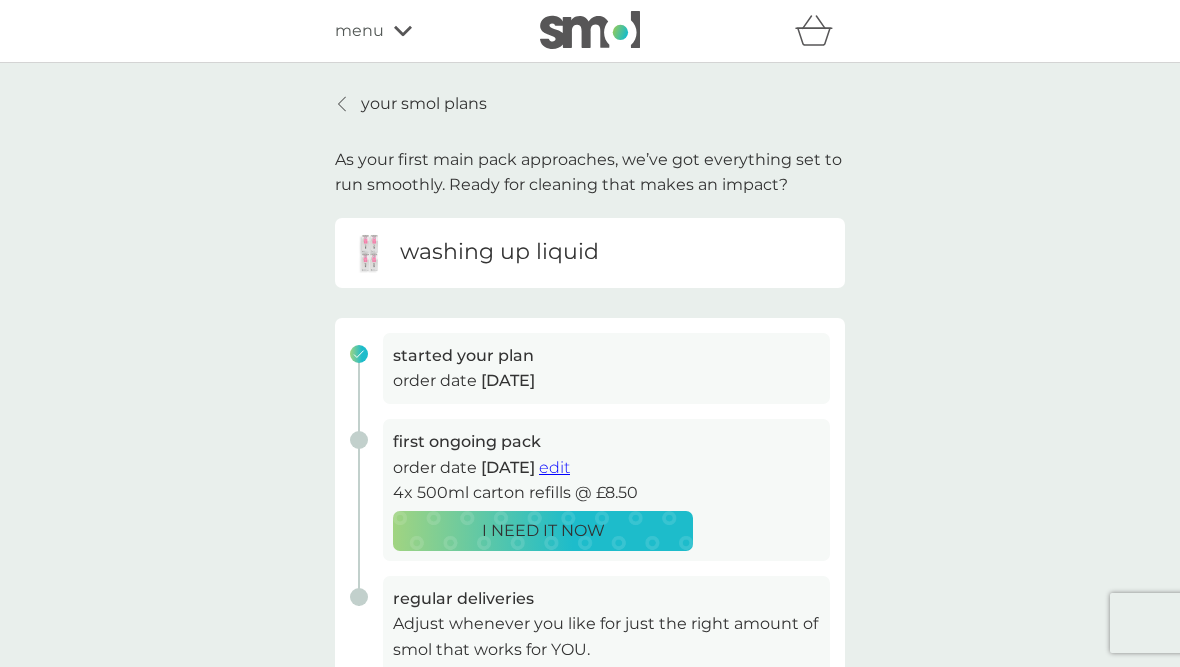 click on "edit" at bounding box center [554, 467] 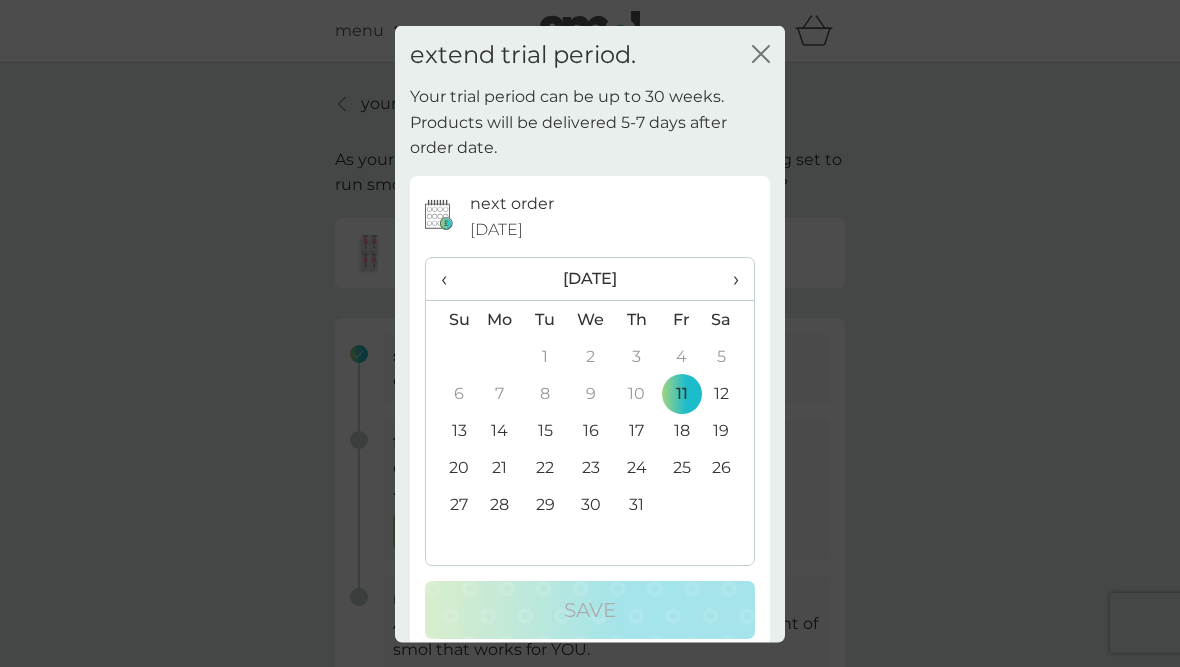 click on "›" at bounding box center (729, 279) 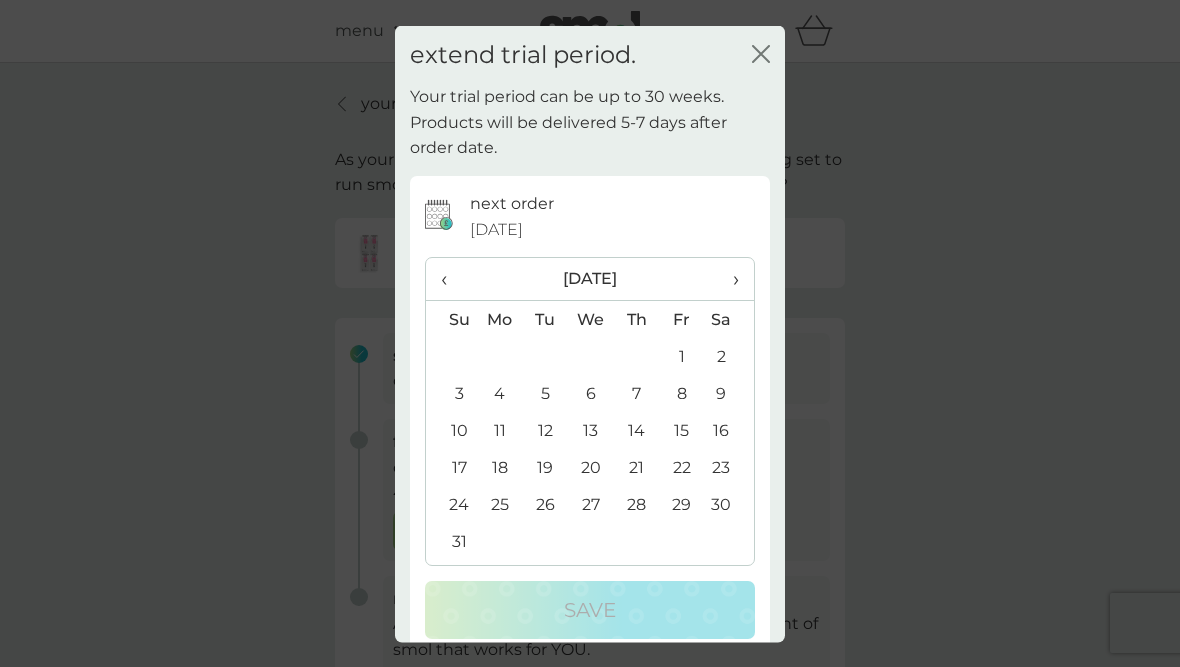 click on "4" at bounding box center [500, 393] 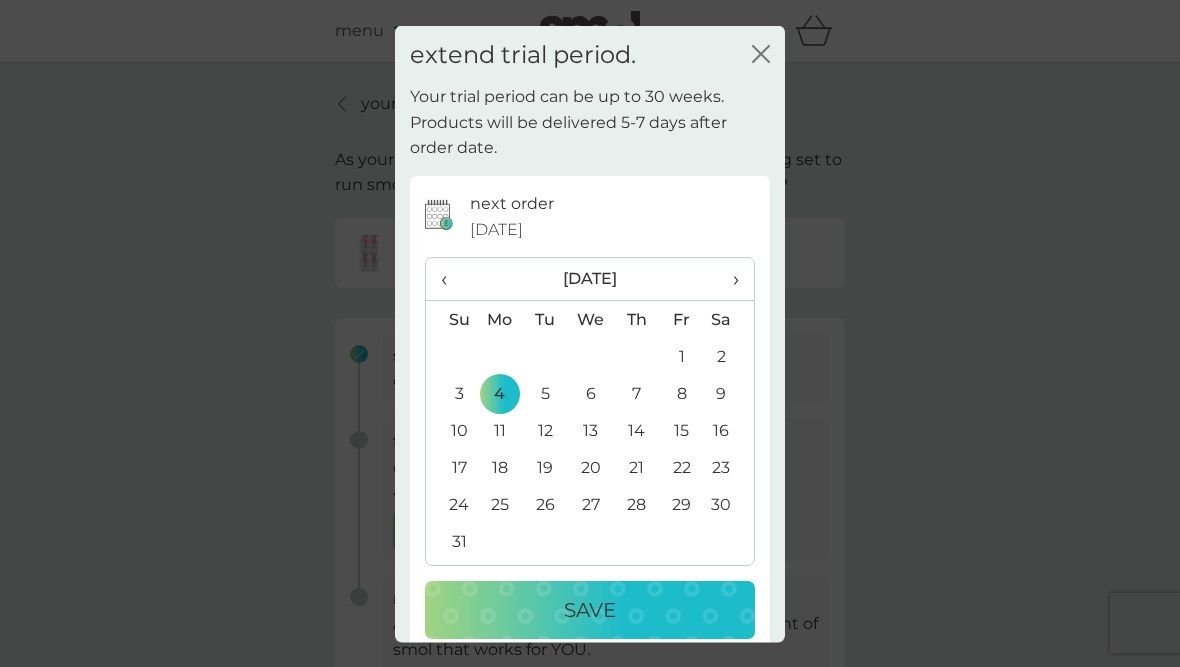 click on "Save" at bounding box center (590, 610) 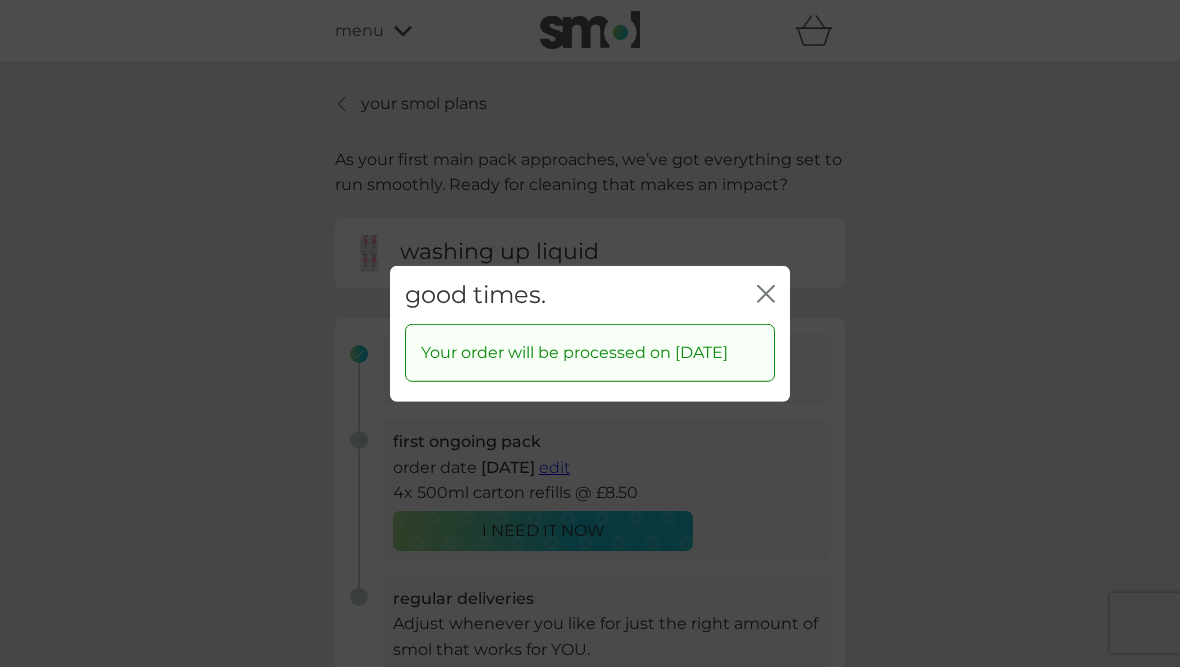 click on "close" 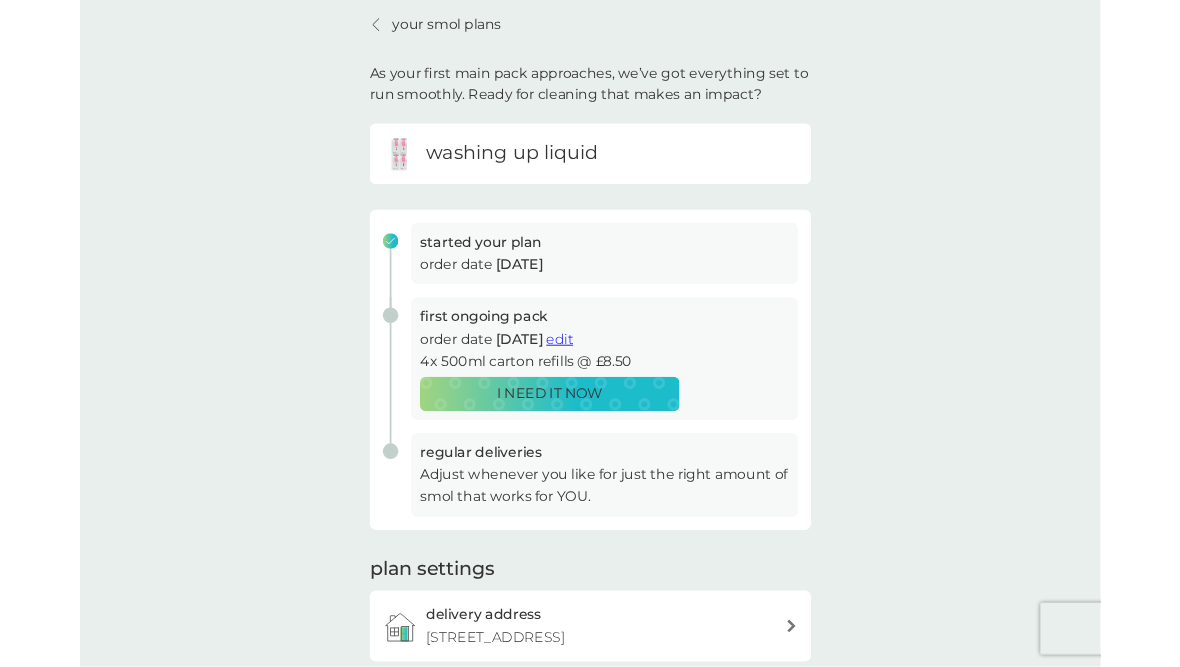 scroll, scrollTop: 0, scrollLeft: 0, axis: both 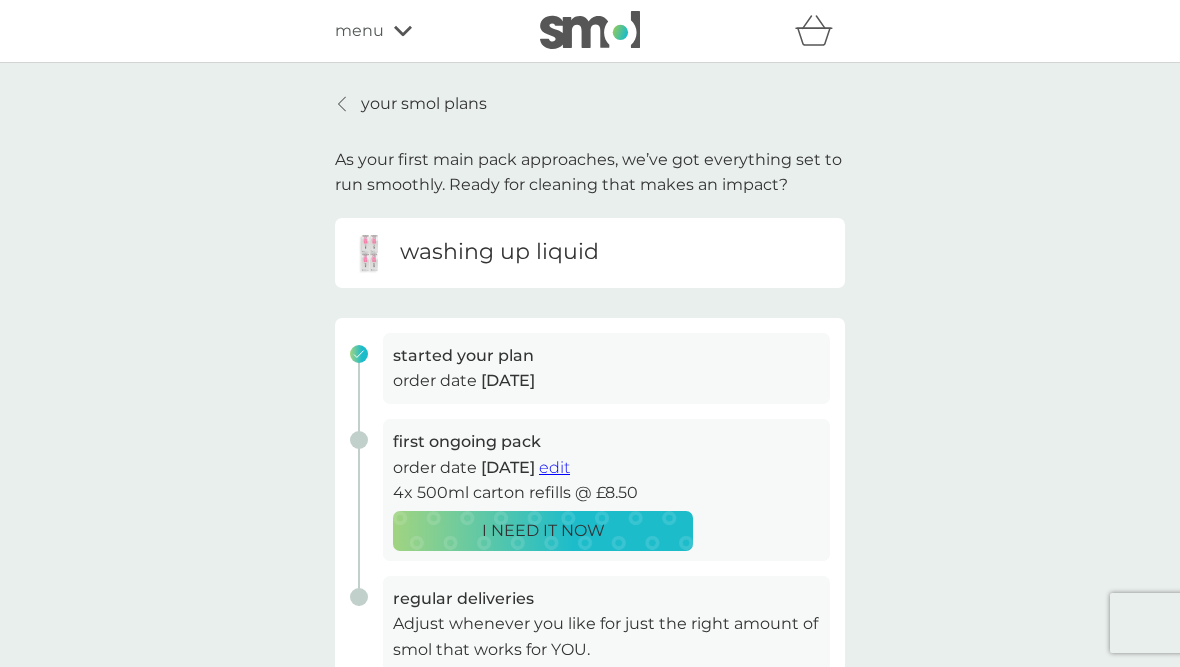 click at bounding box center (343, 104) 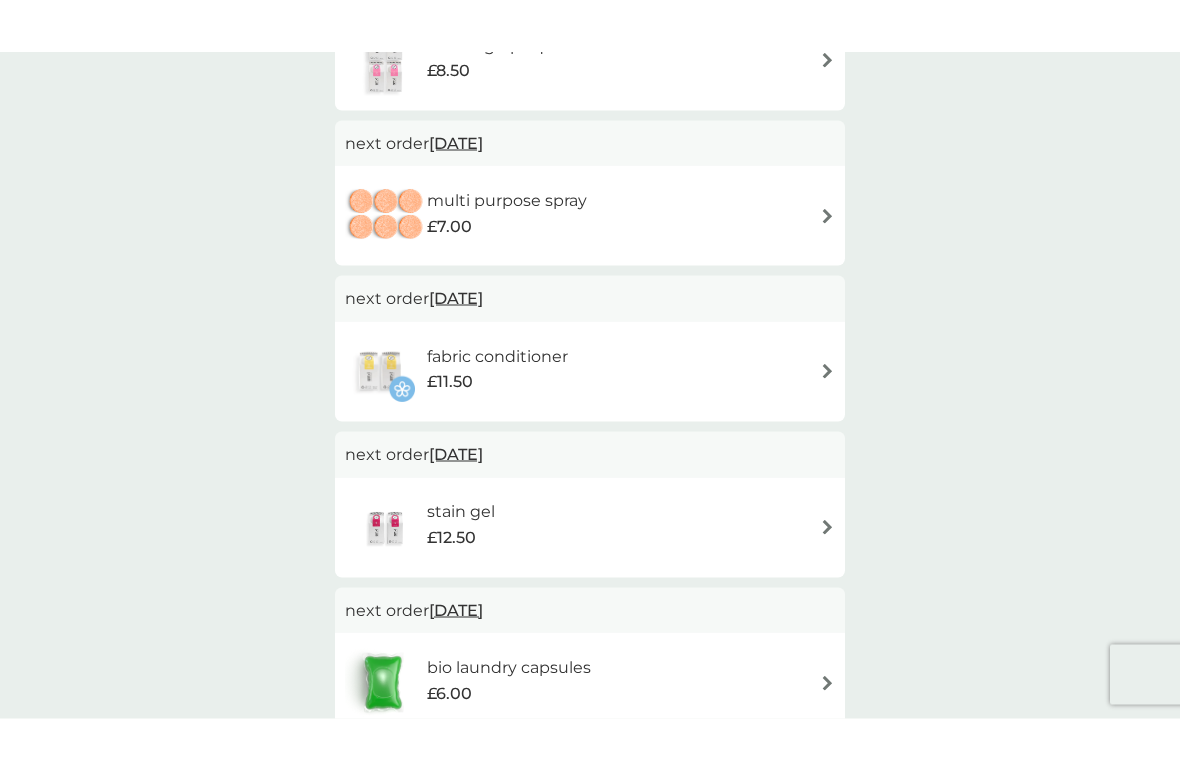 scroll, scrollTop: 434, scrollLeft: 0, axis: vertical 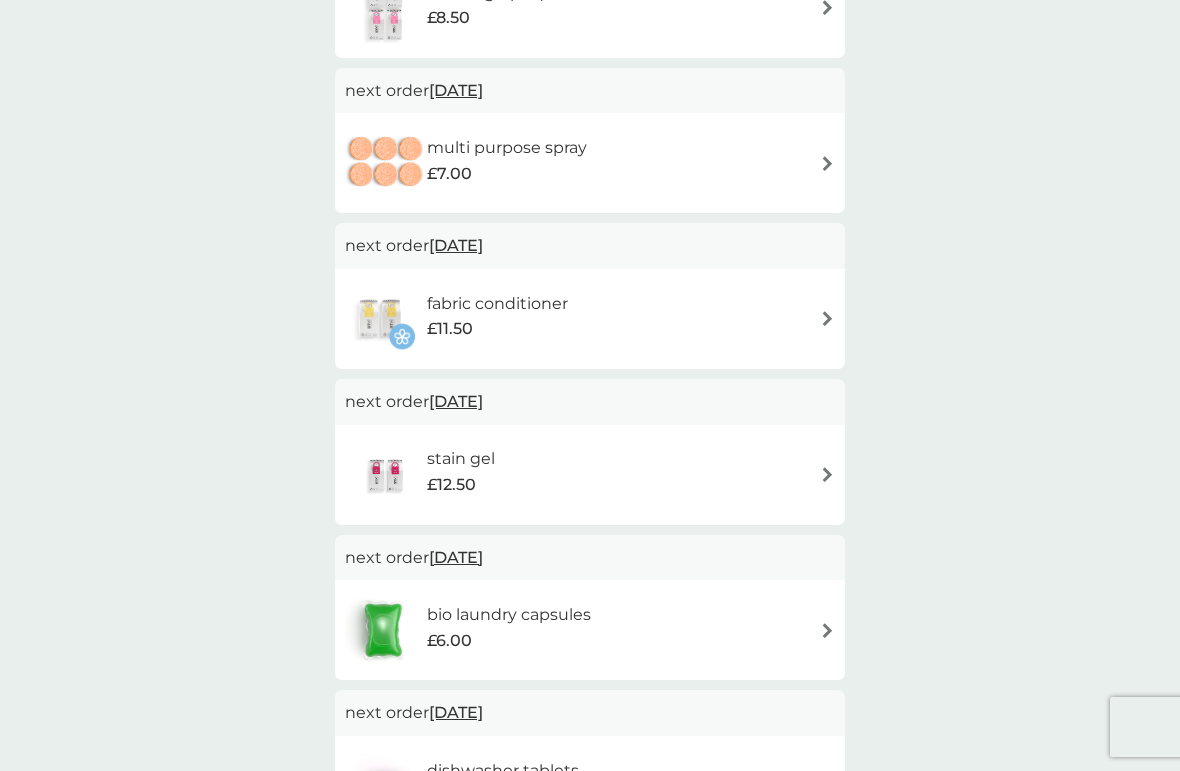 click at bounding box center (827, 318) 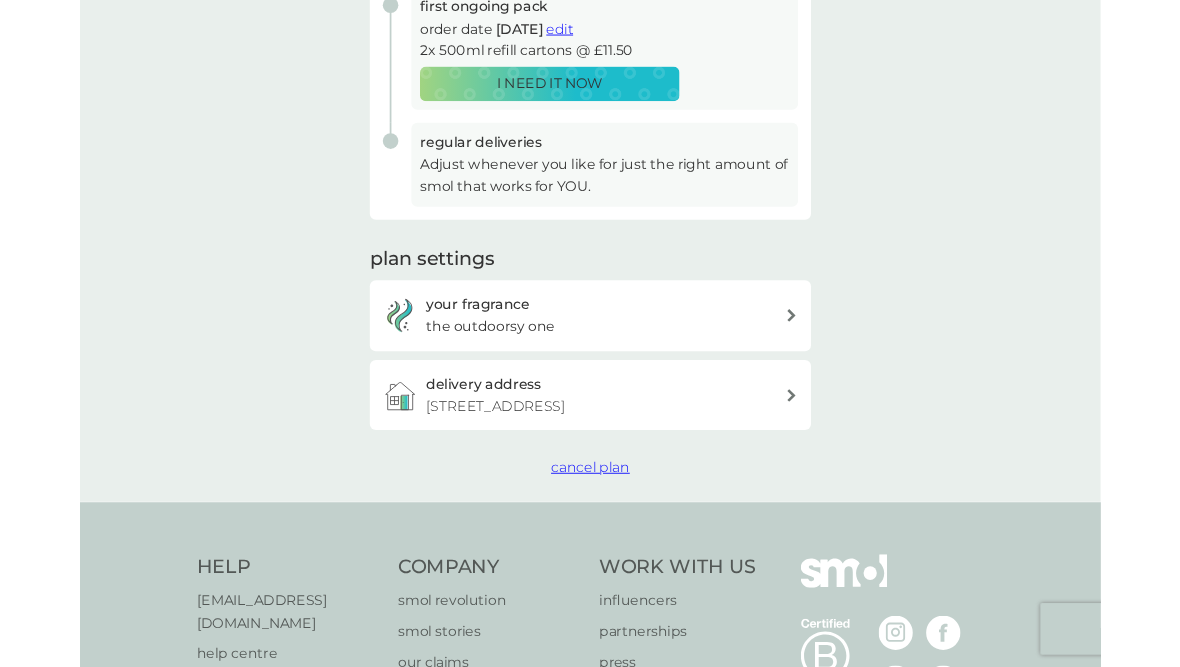 scroll, scrollTop: 0, scrollLeft: 0, axis: both 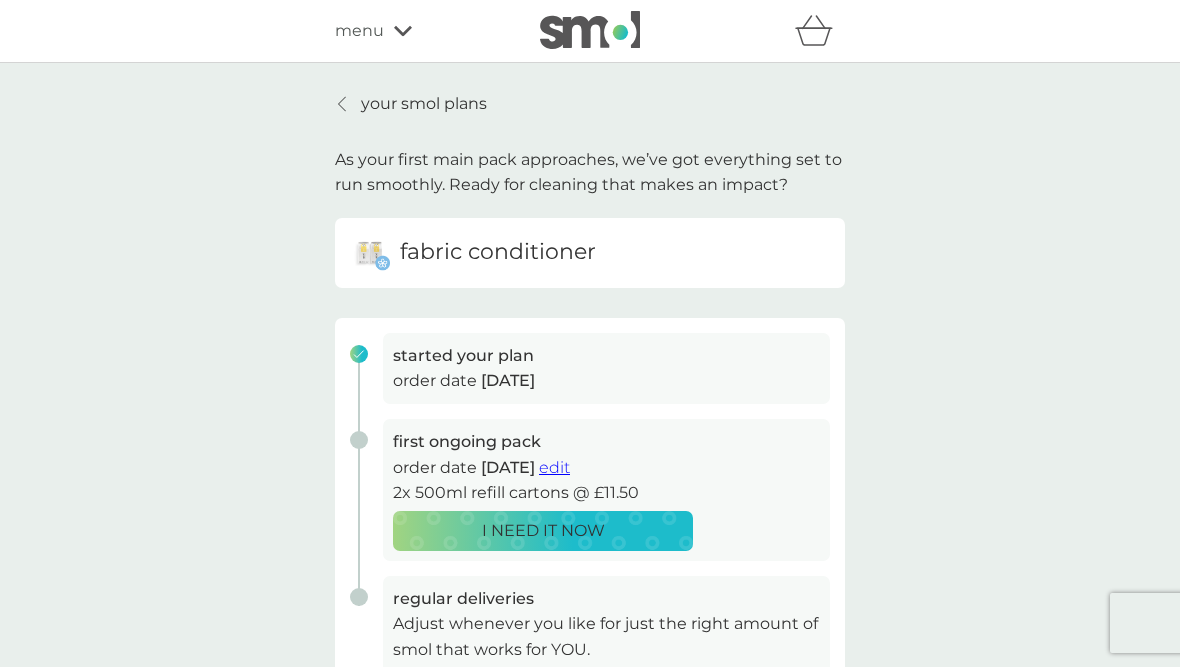 click on "edit" at bounding box center [554, 467] 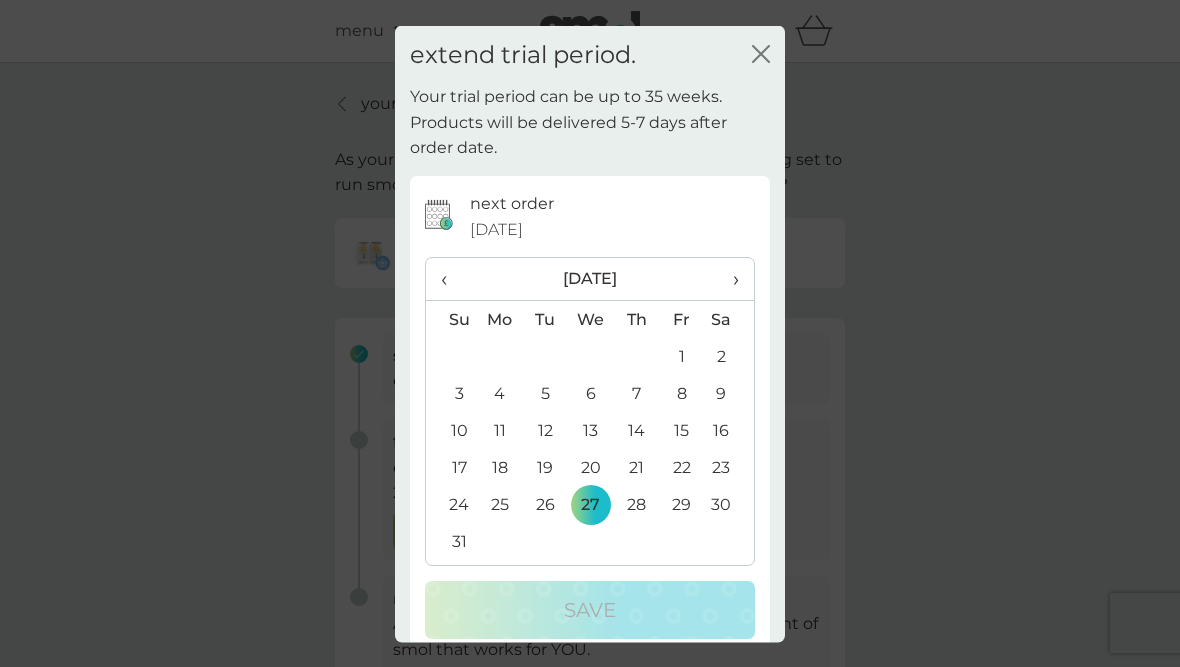 click on "›" at bounding box center [729, 279] 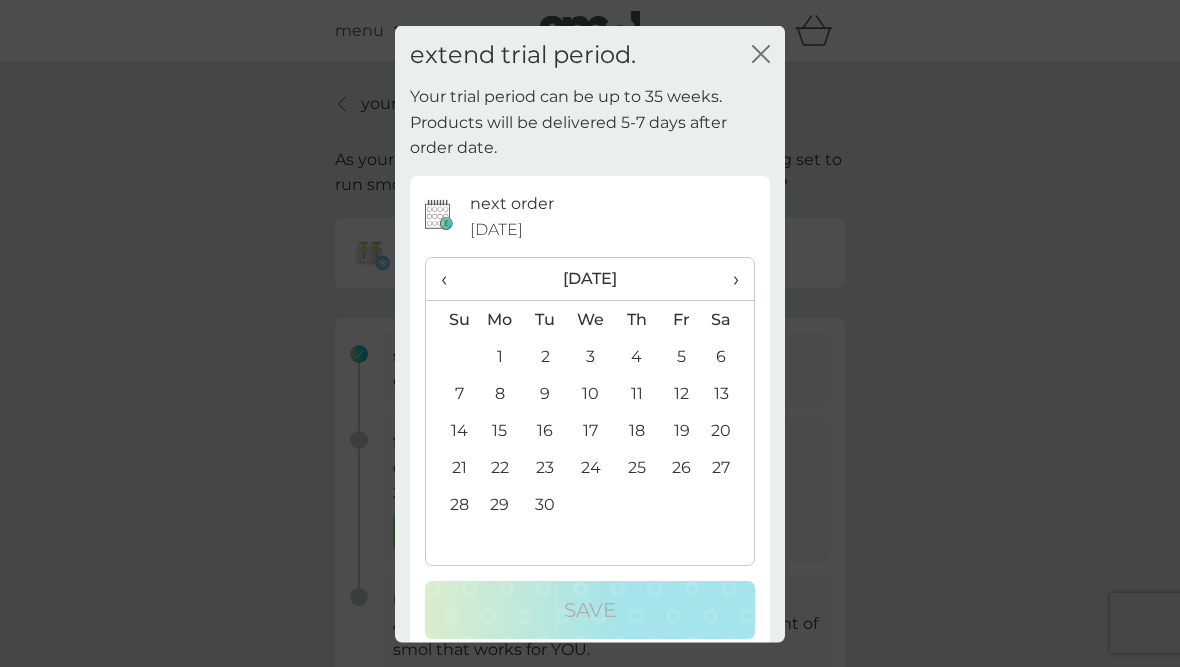 click on "30" at bounding box center (545, 504) 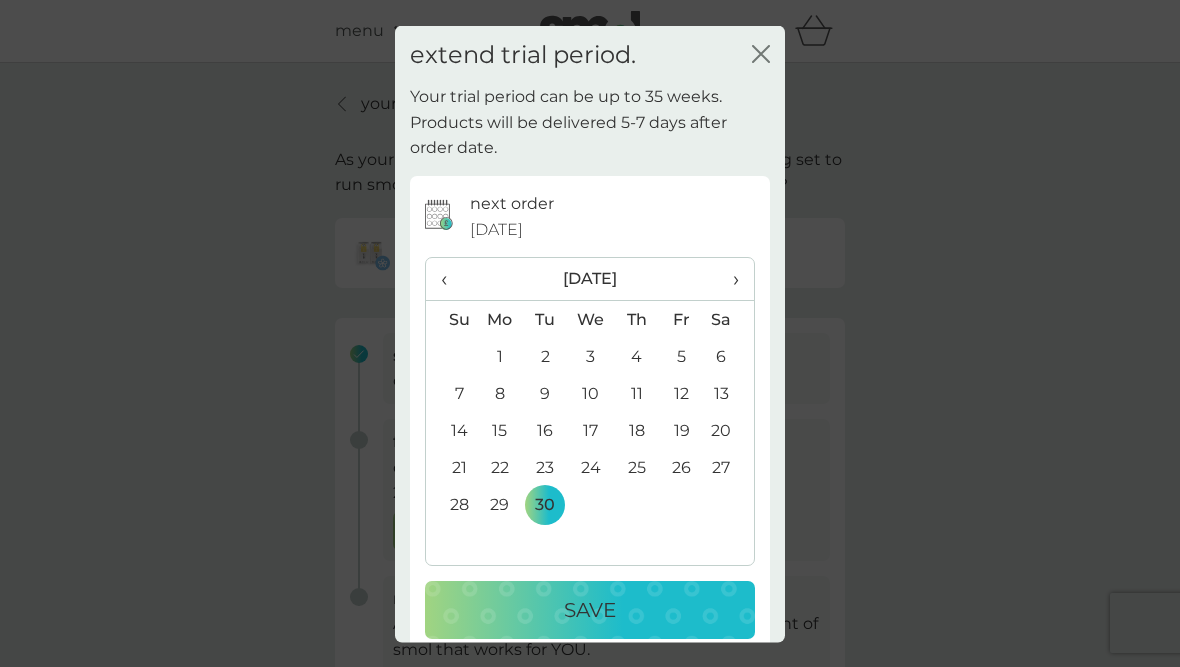 click on "Save" at bounding box center [590, 610] 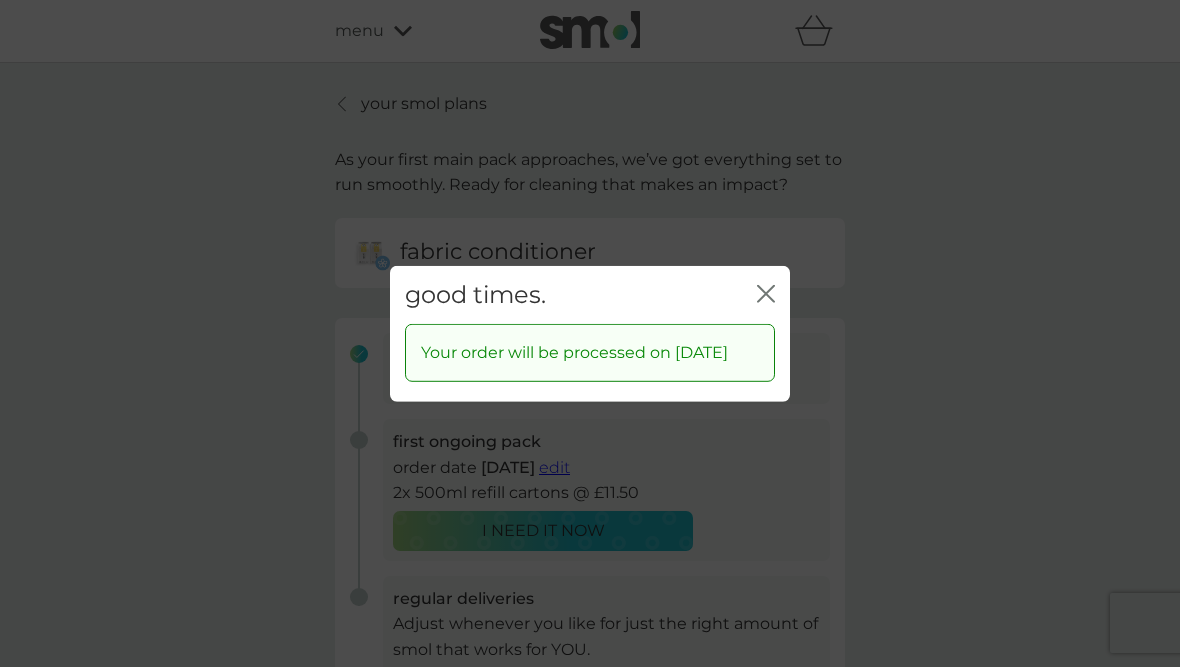 click on "close" 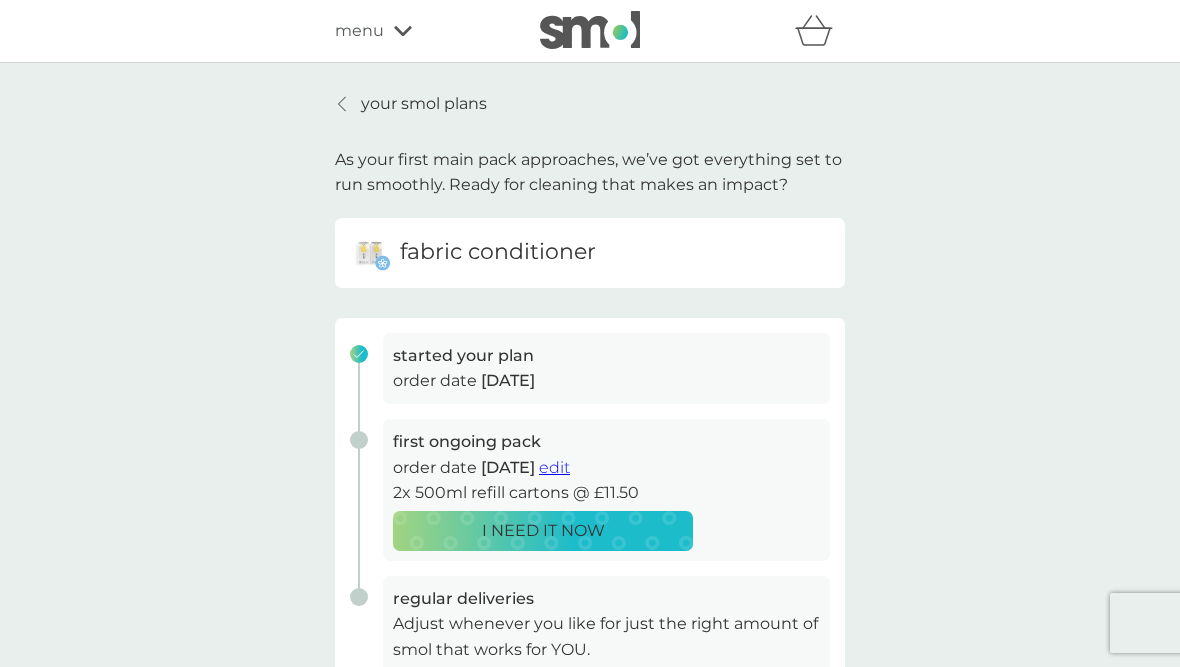 click on "your smol plans" at bounding box center (411, 104) 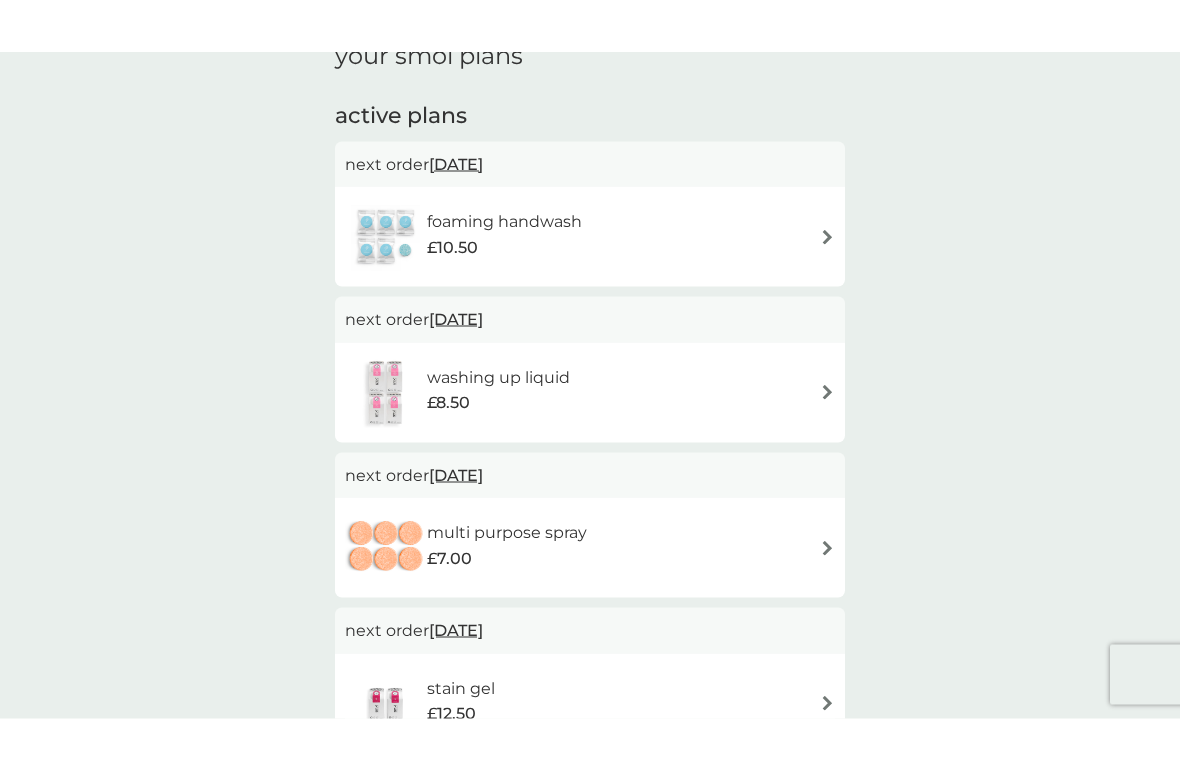 scroll, scrollTop: 102, scrollLeft: 0, axis: vertical 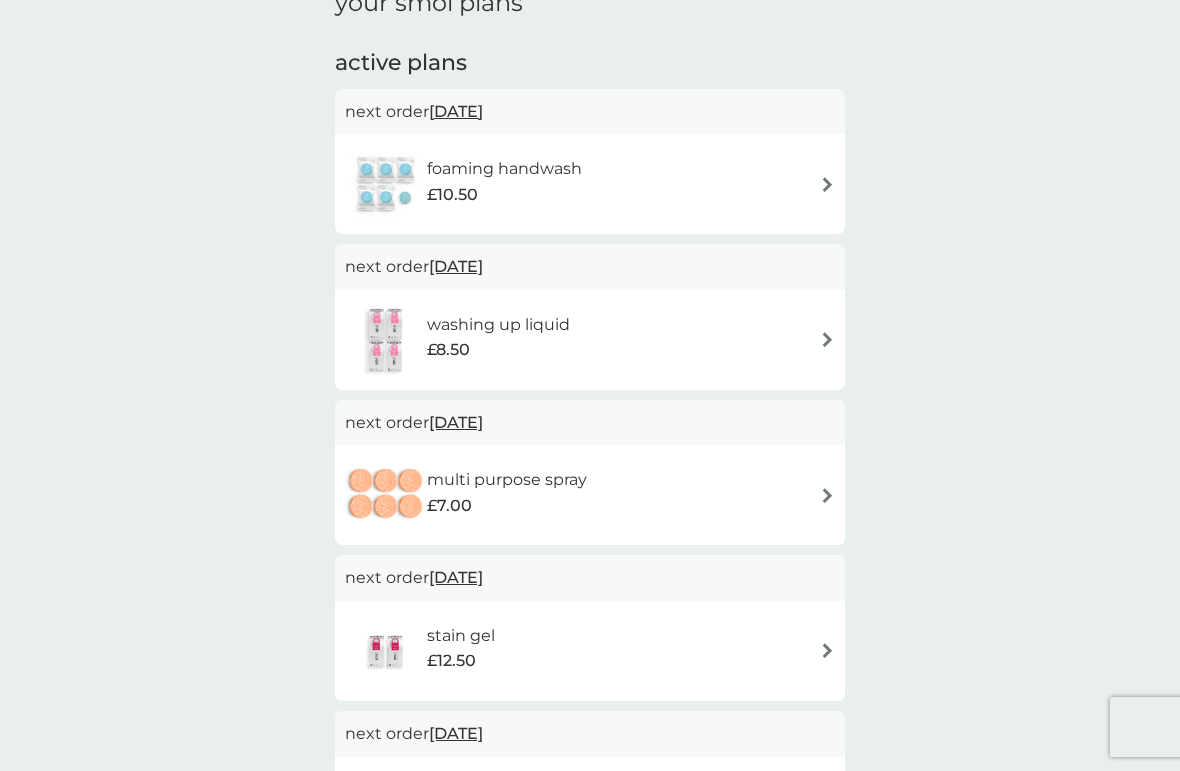 click on "your smol plans active plans next order  4 Aug 2025 foaming handwash £10.50 next order  4 Aug 2025 washing up liquid £8.50 next order  4 Aug 2025 multi purpose spray £7.00 next order  30 Sep 2025 stain gel £12.50 next order  30 Sep 2025 fabric conditioner £11.50 next order  6 Nov 2025 bio laundry capsules £6.00 next order  6 Nov 2025 dishwasher tablets £6.50" at bounding box center (590, 588) 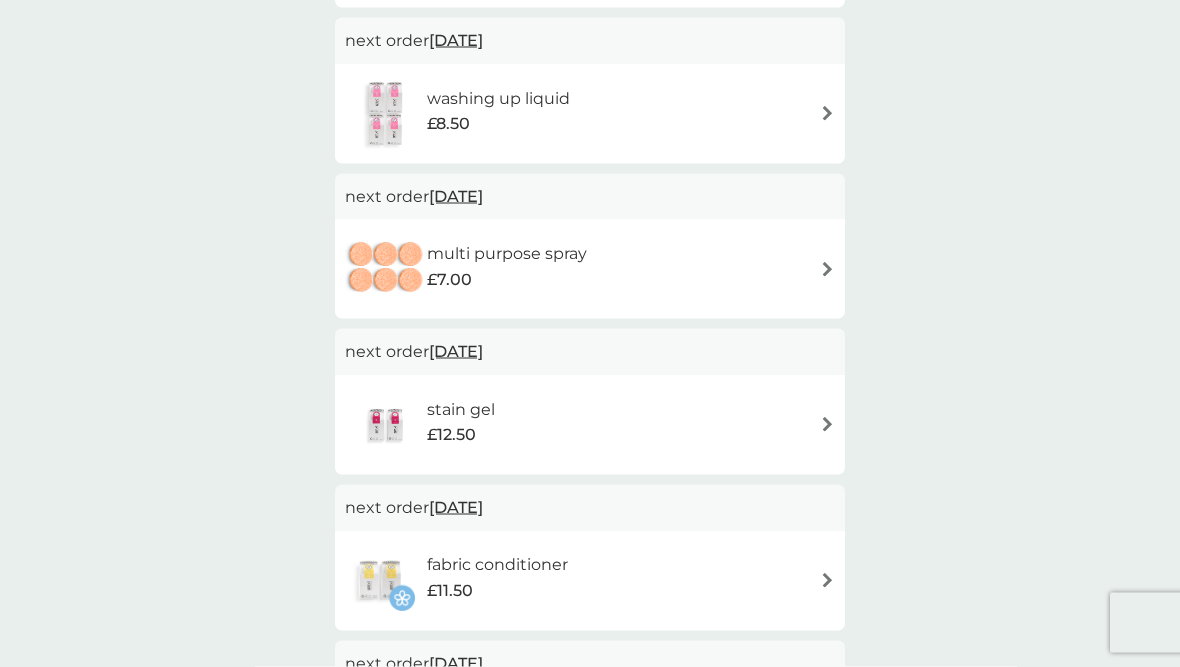 scroll, scrollTop: 0, scrollLeft: 0, axis: both 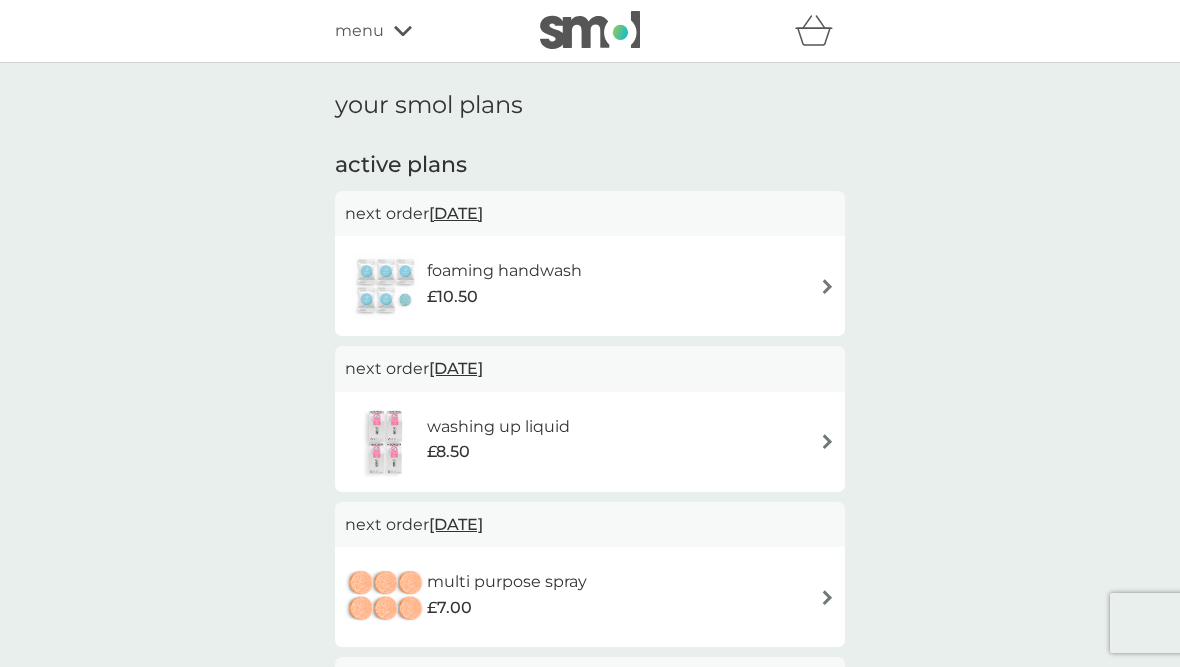 click 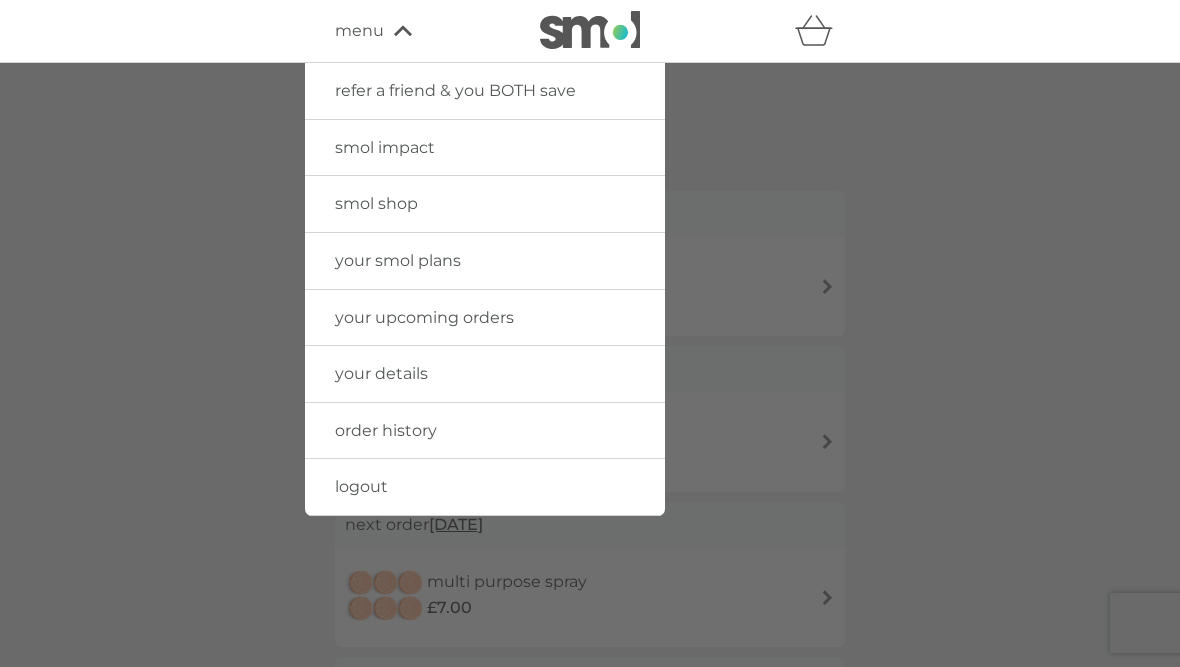 click on "logout" at bounding box center [485, 487] 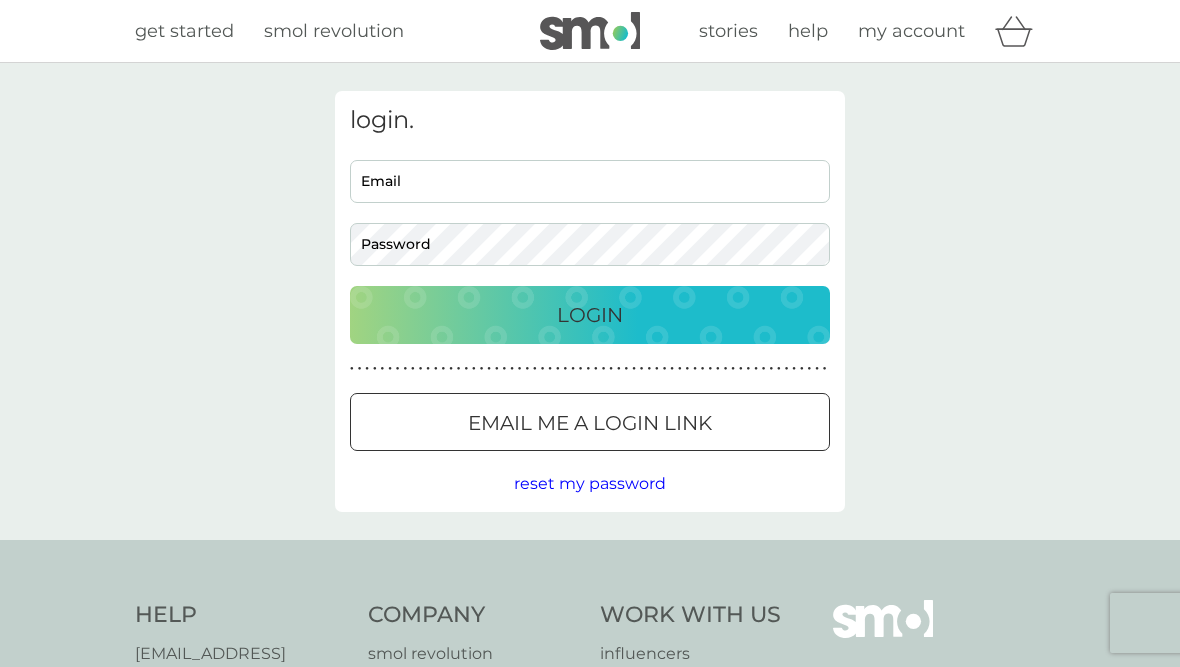 scroll, scrollTop: 0, scrollLeft: 0, axis: both 